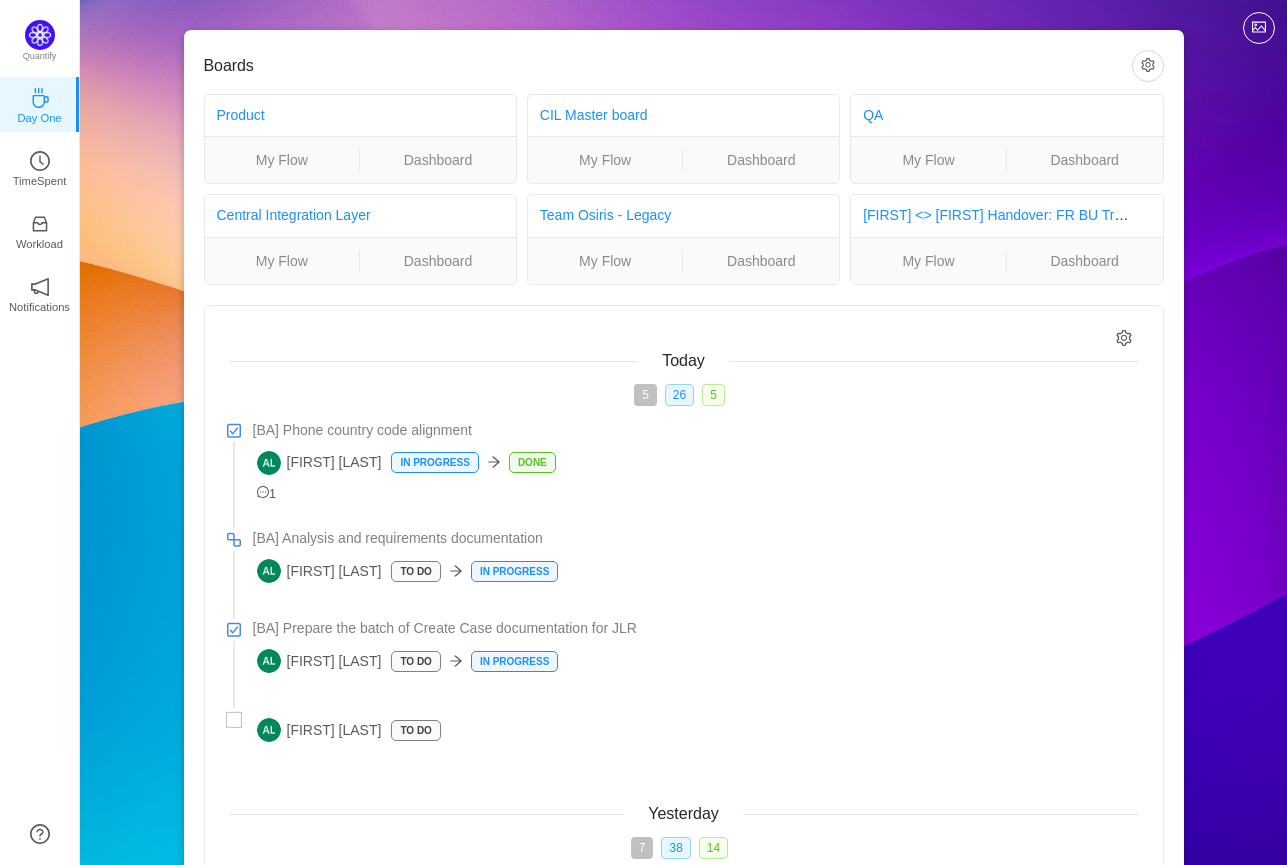 scroll, scrollTop: 0, scrollLeft: 0, axis: both 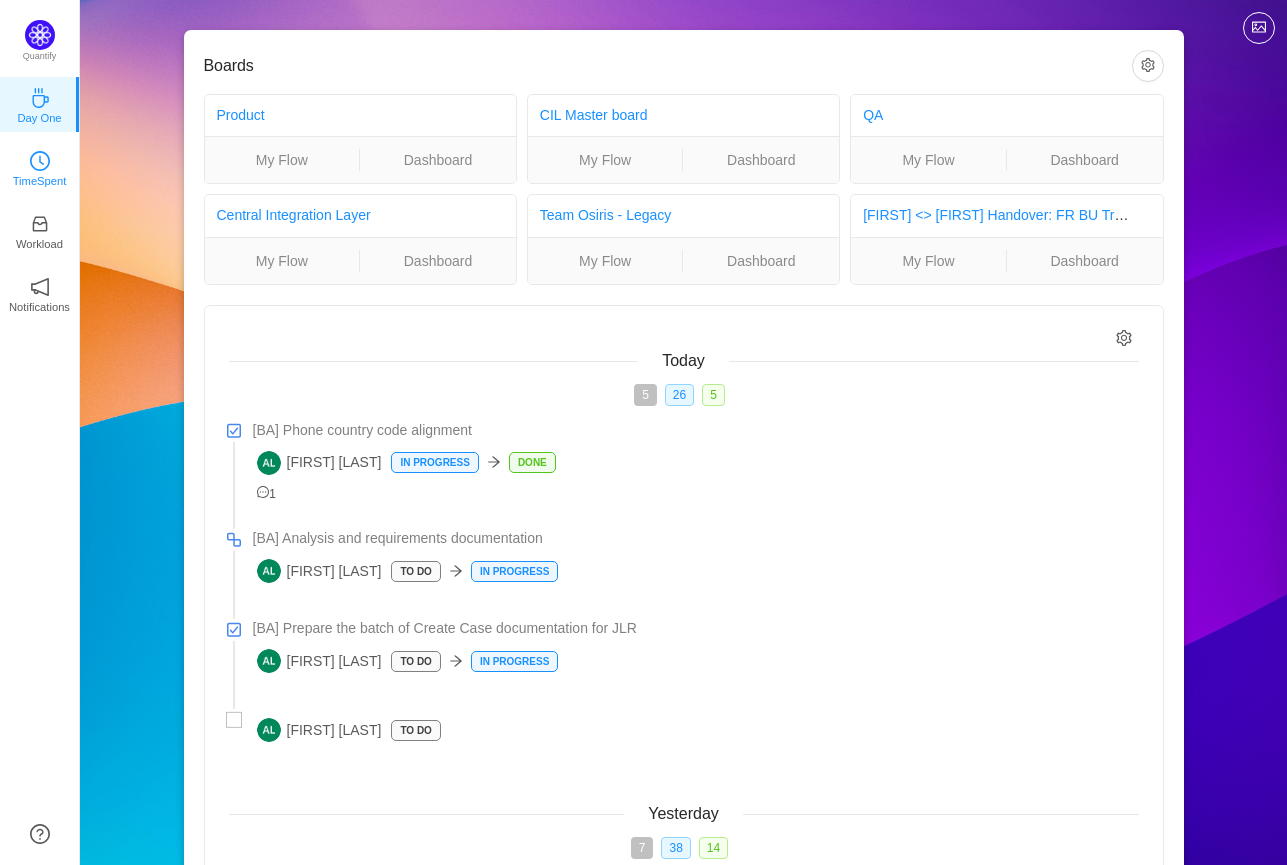 click on "Quantify Day One TimeSpent Workload Notifications About" at bounding box center [40, 432] 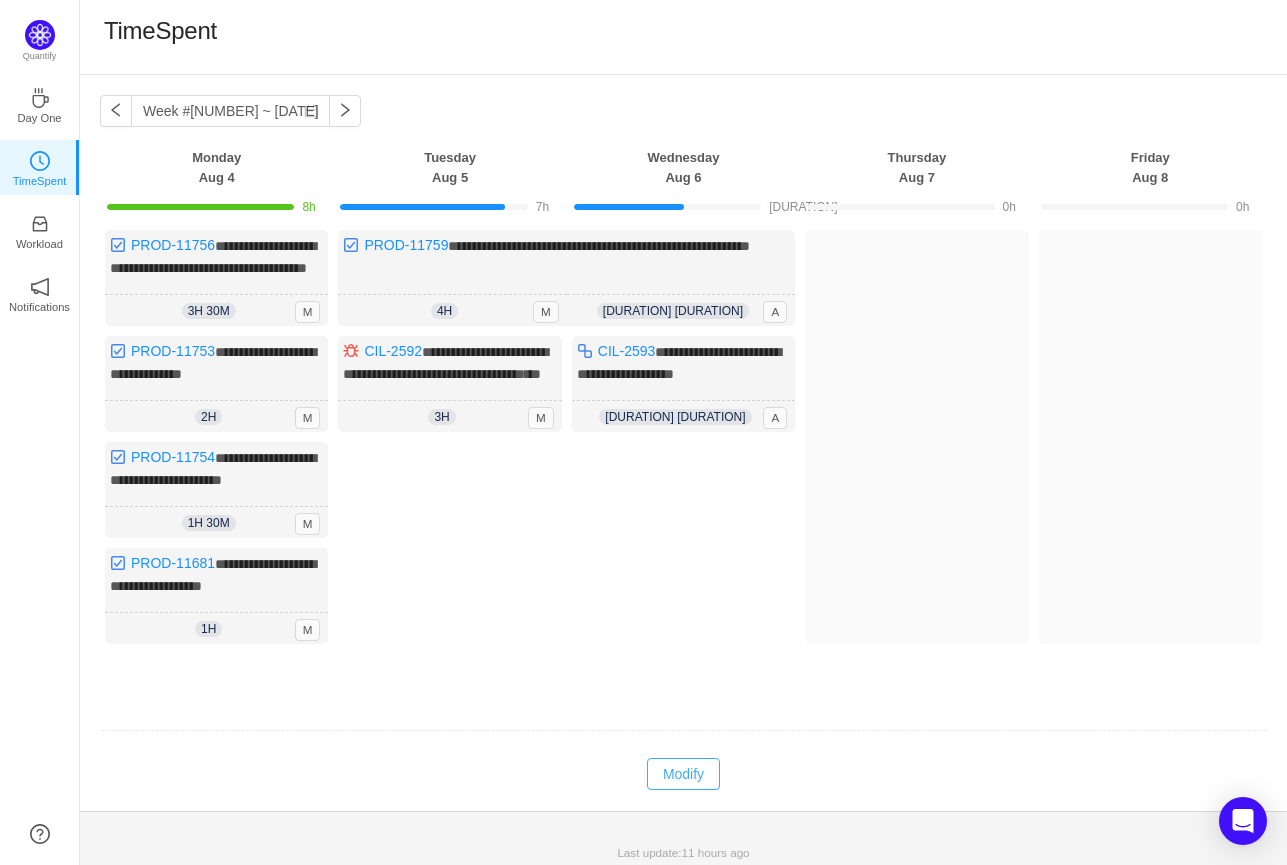 click on "Modify" at bounding box center (683, 774) 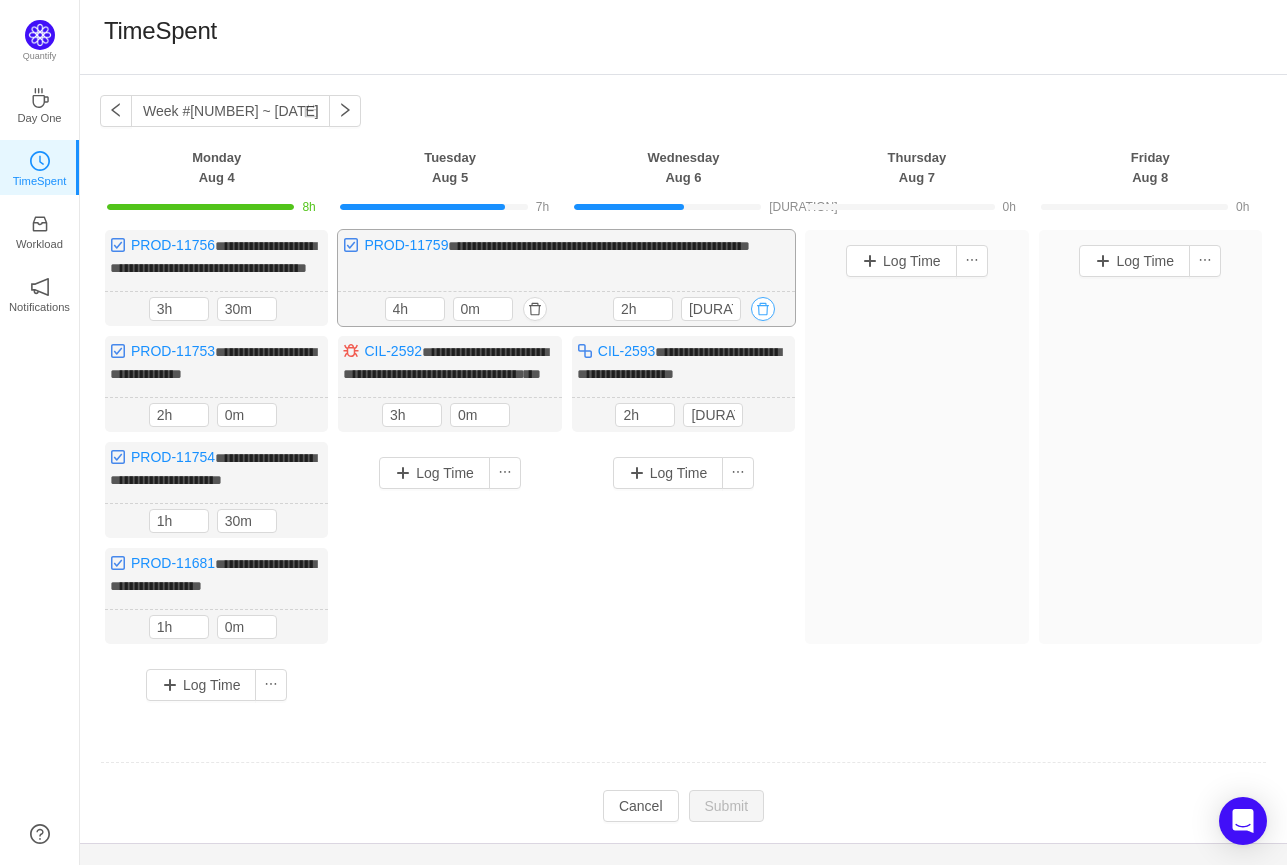 click at bounding box center [763, 309] 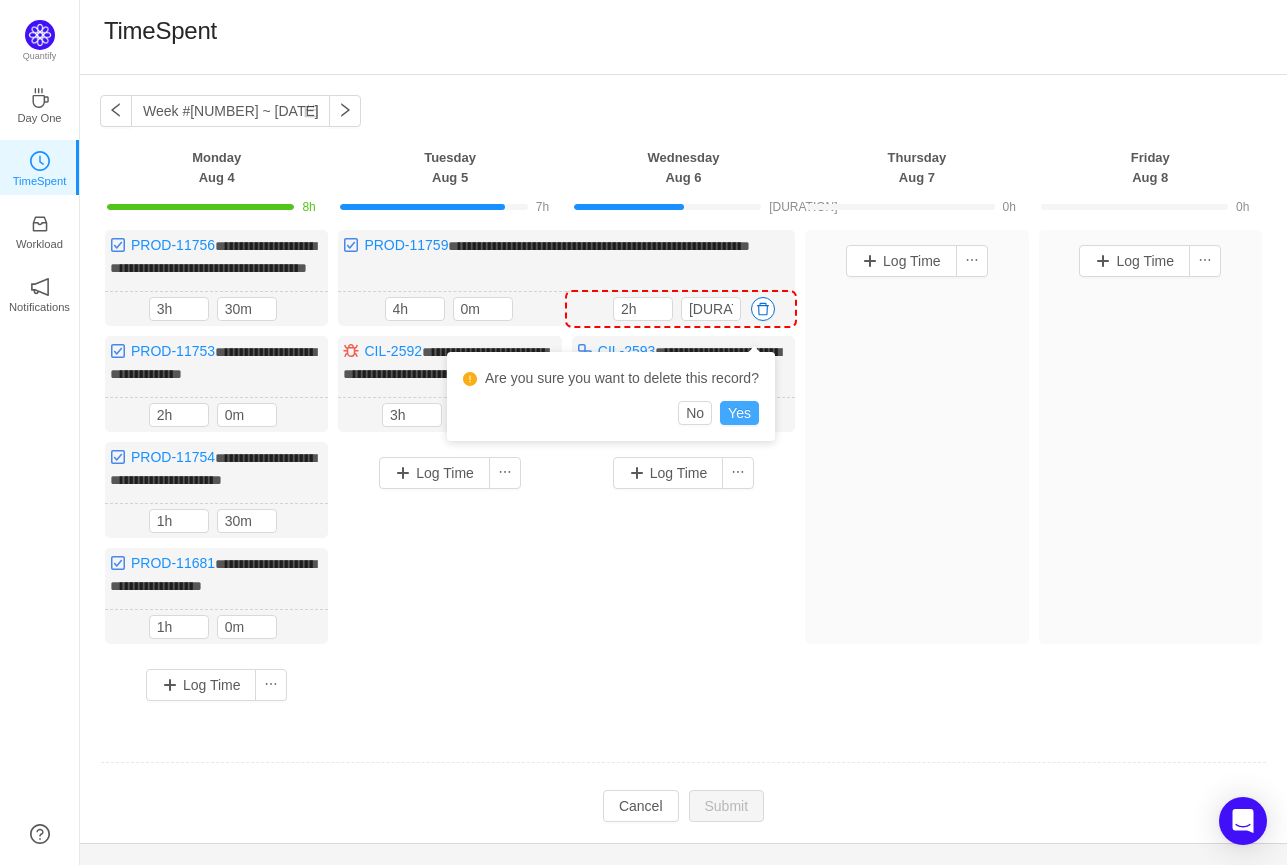 click on "Yes" at bounding box center [739, 413] 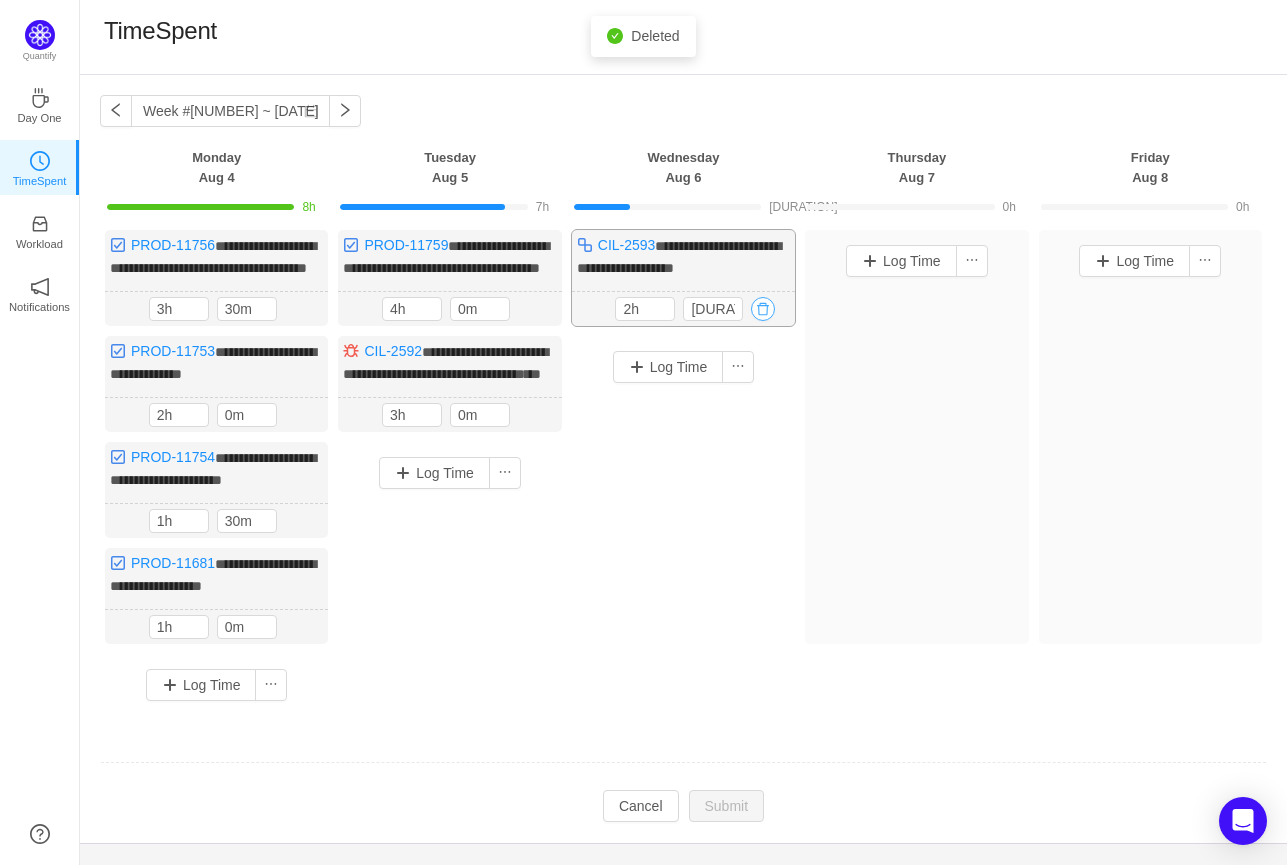 click at bounding box center (763, 309) 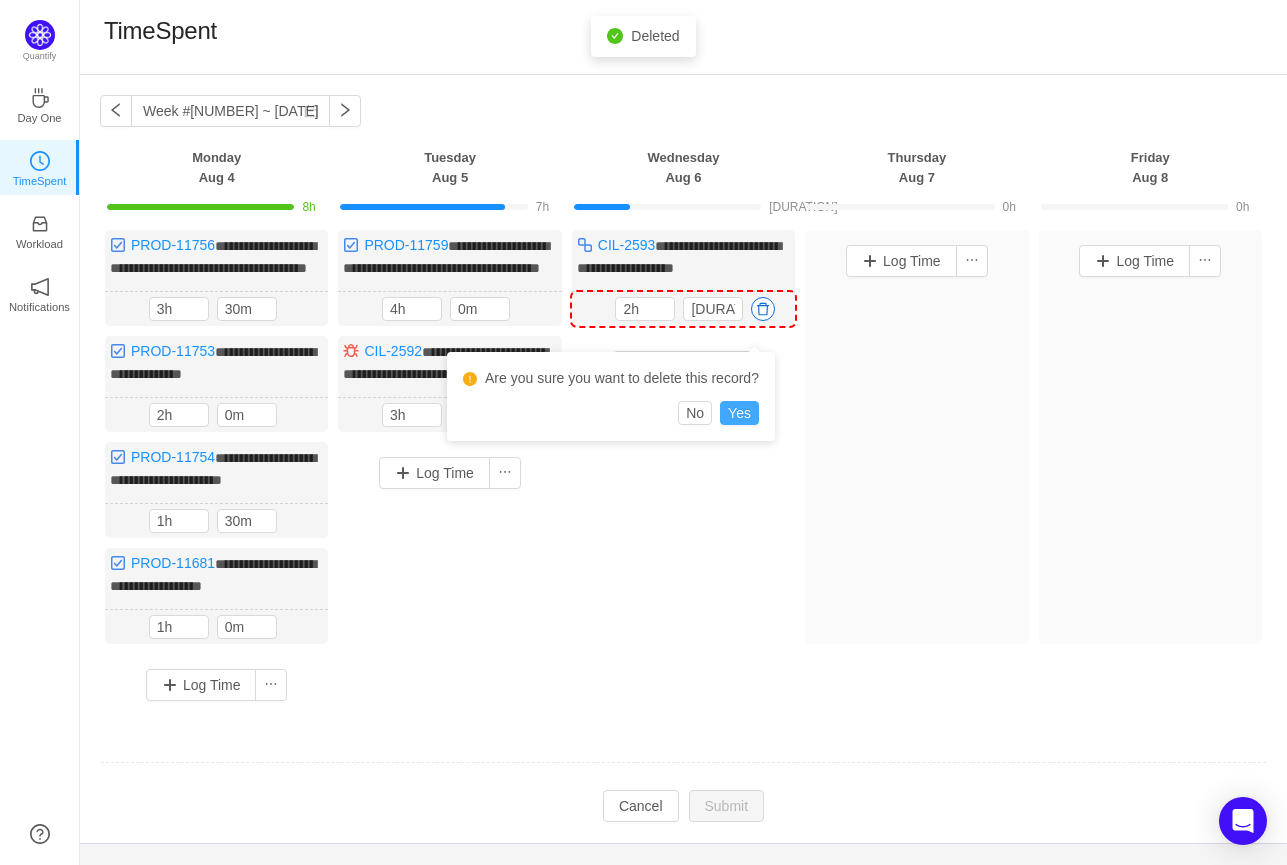 click on "Yes" at bounding box center [739, 413] 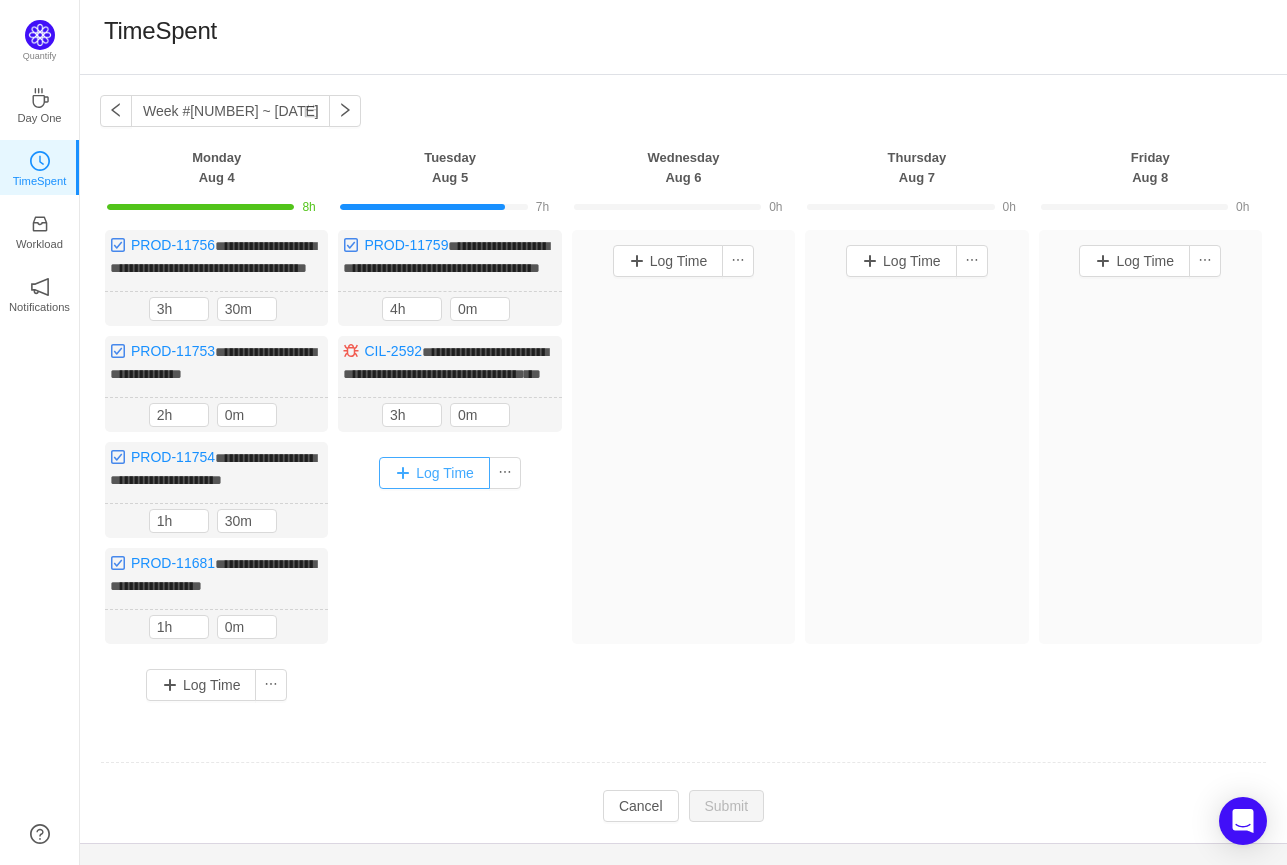 click on "Log Time" at bounding box center (434, 473) 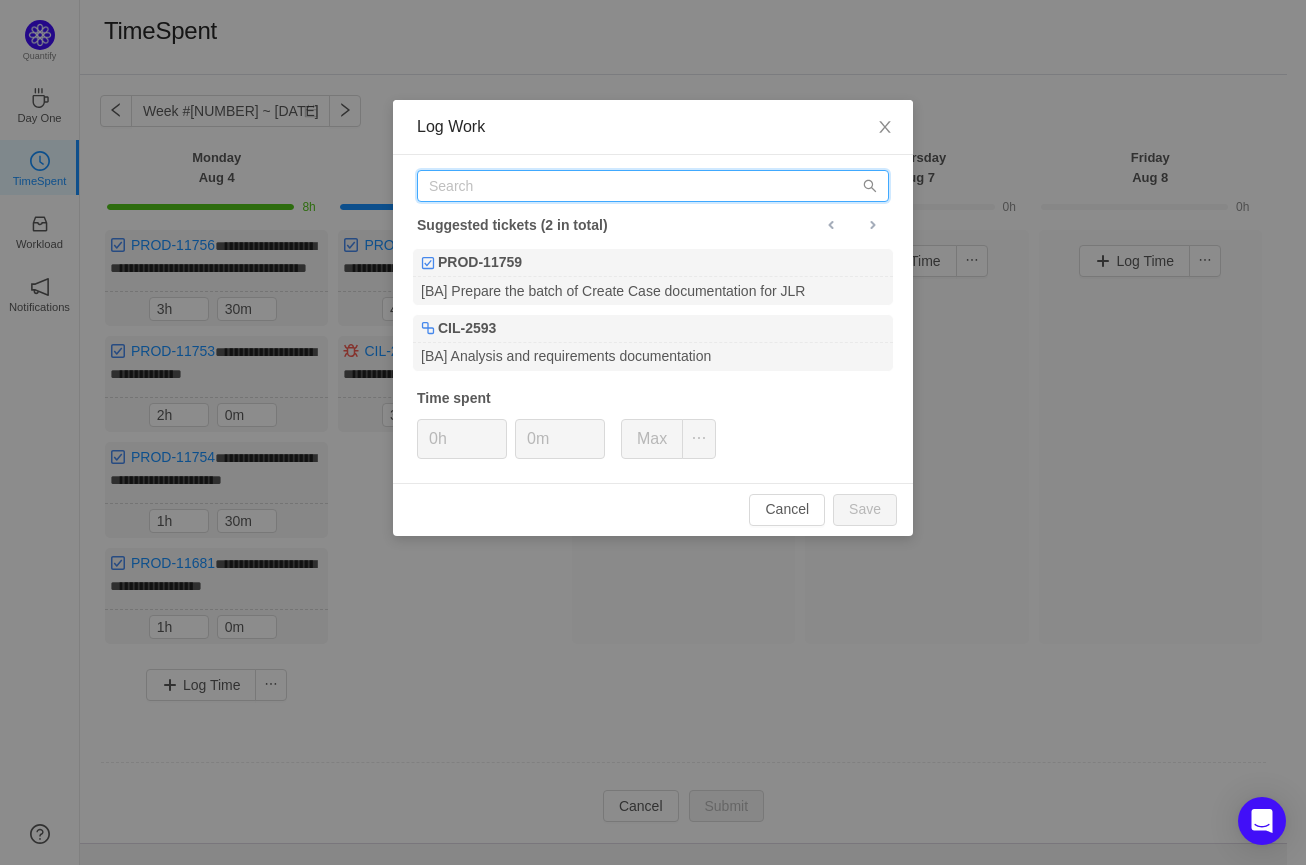 click at bounding box center [653, 186] 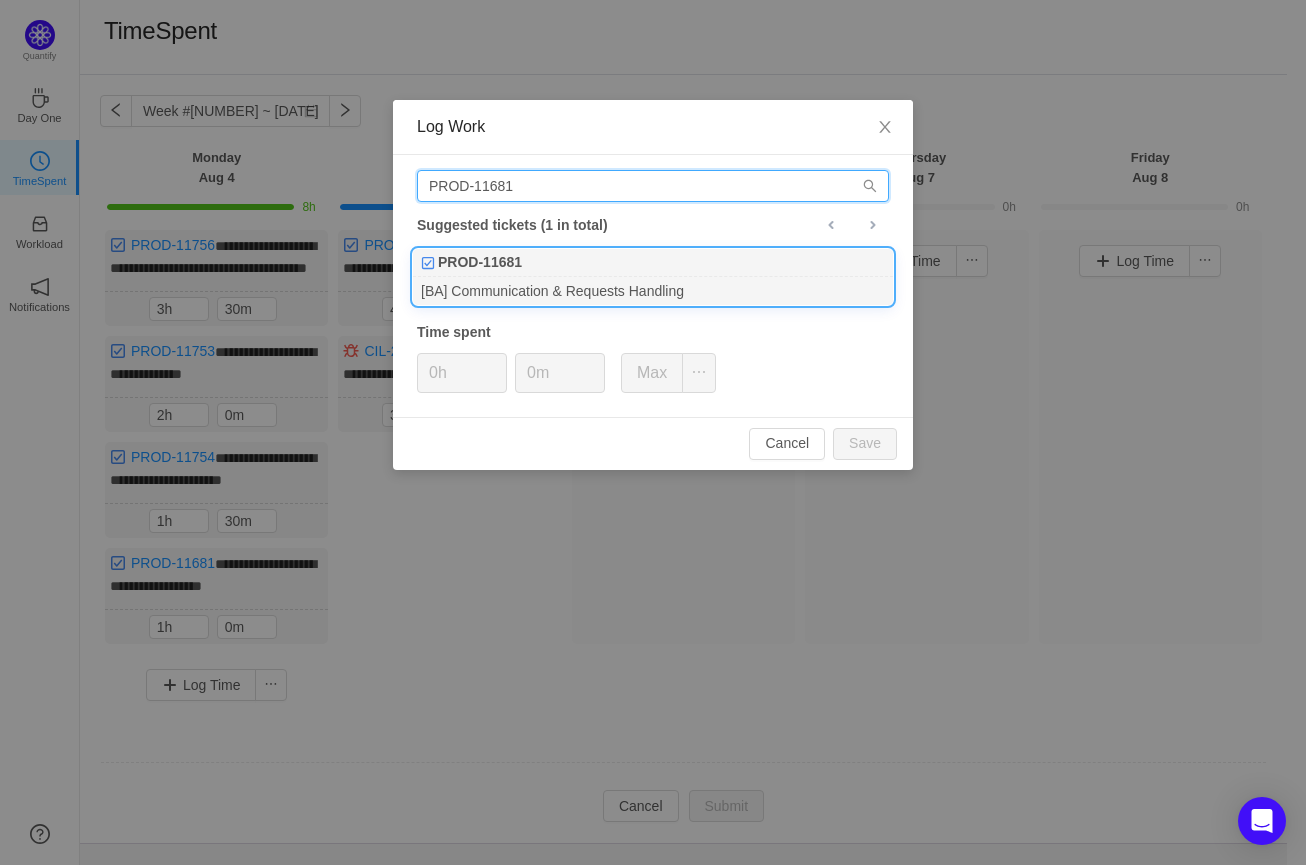 type on "PROD-11681" 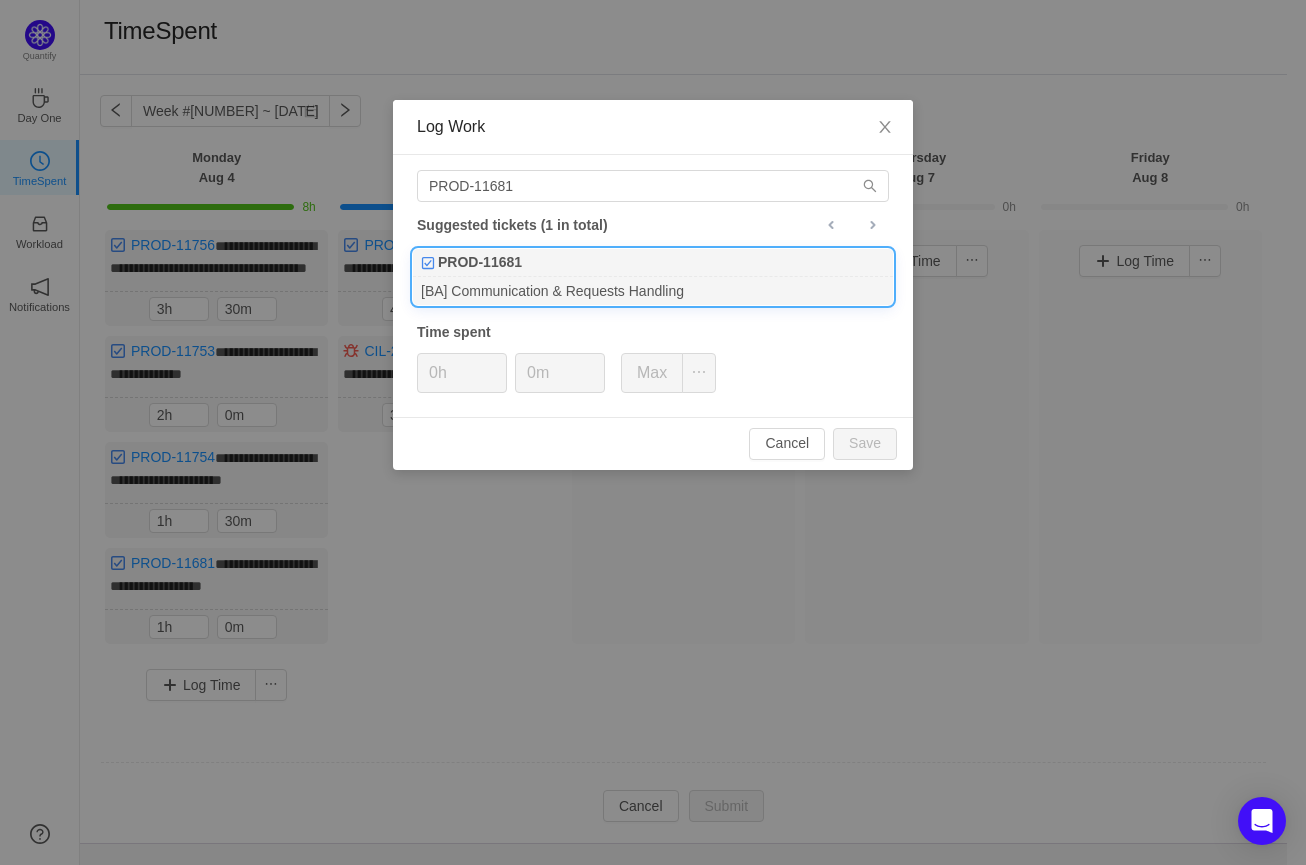 click on "PROD-11681" at bounding box center [480, 262] 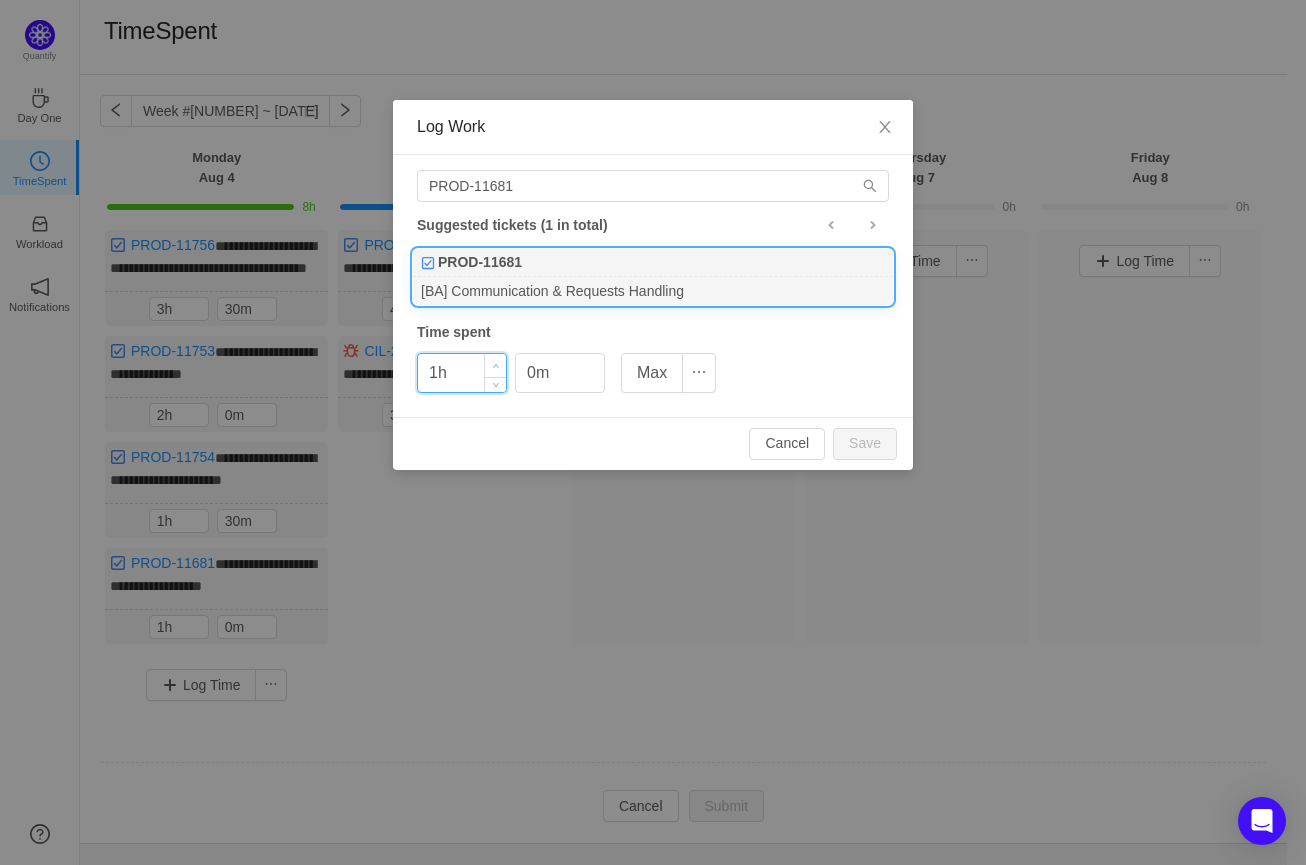 click at bounding box center [495, 365] 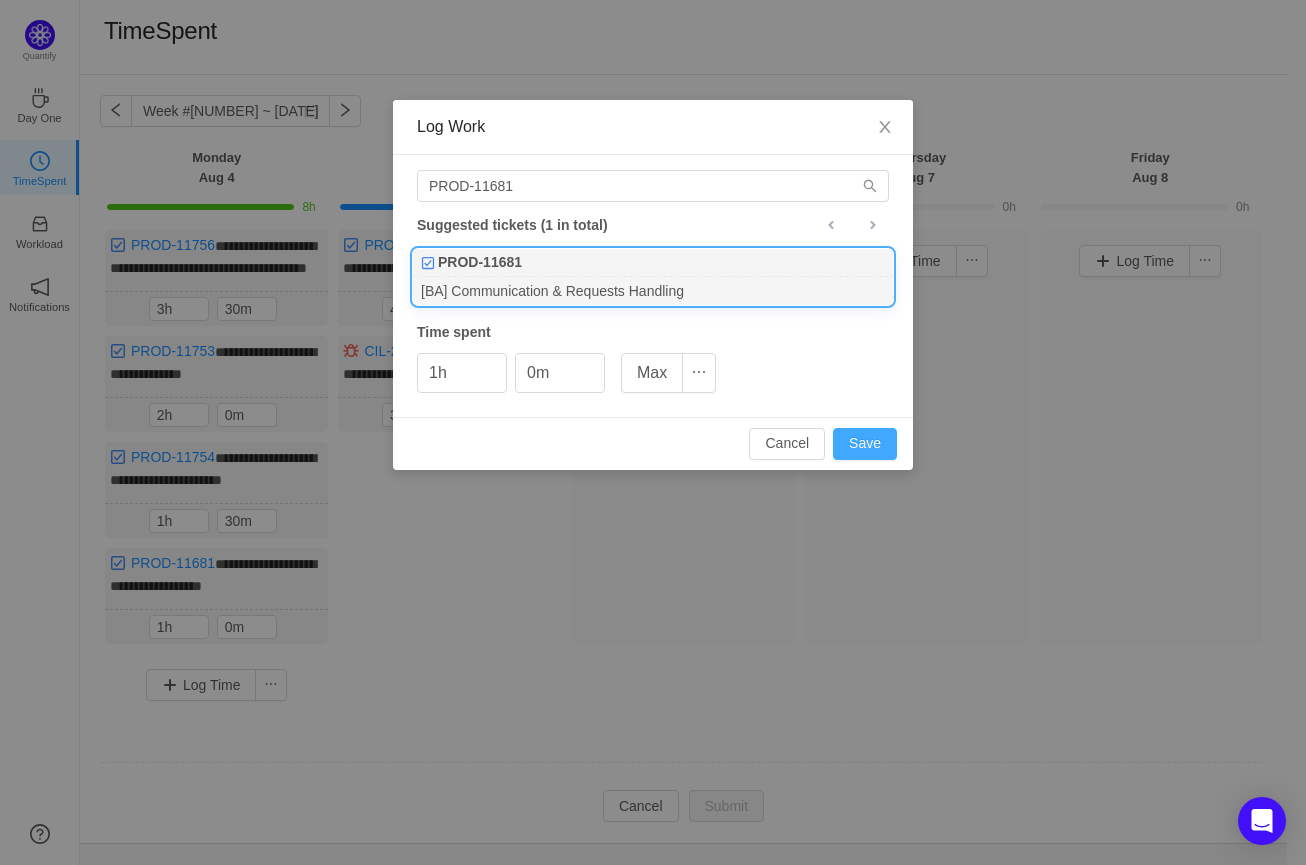 click on "Save" at bounding box center [865, 444] 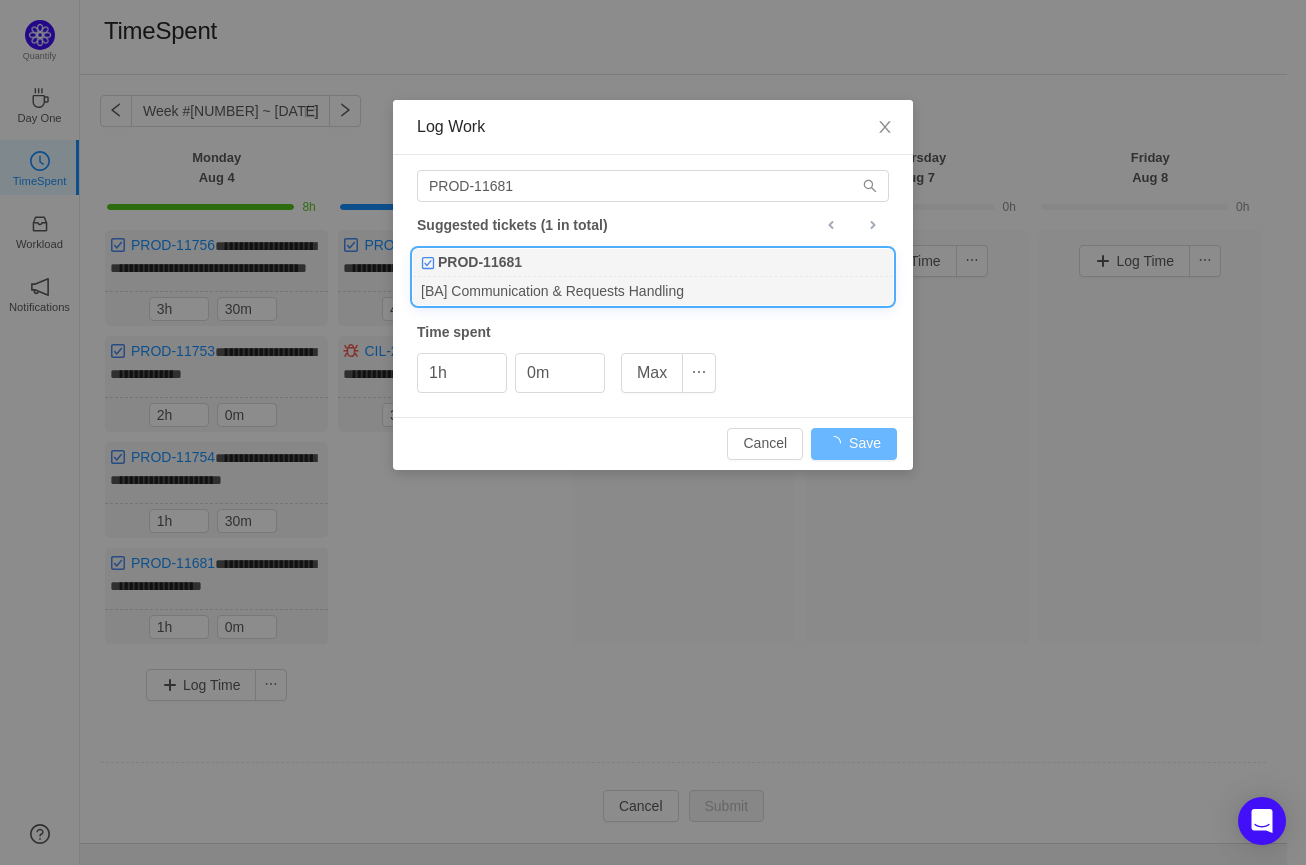 type on "0h" 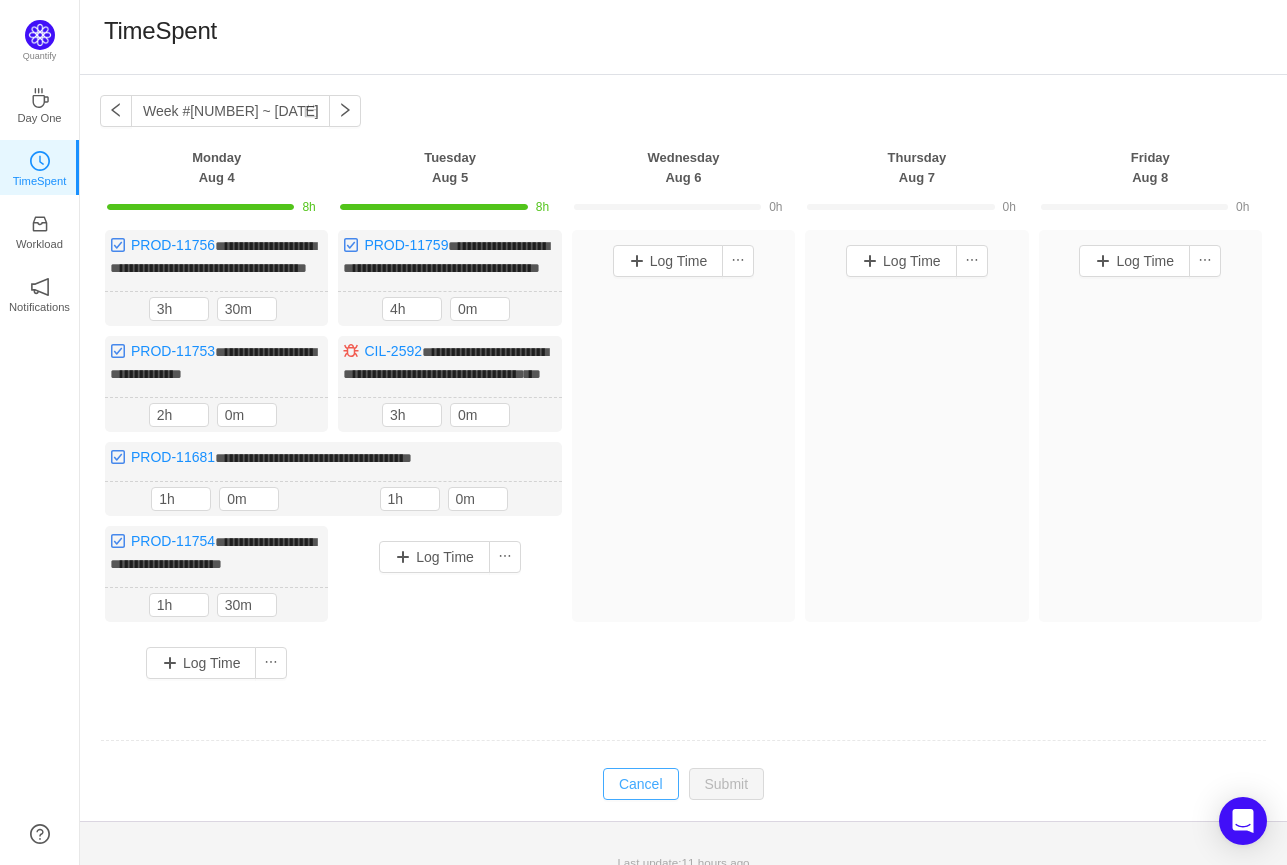 click on "Cancel" at bounding box center [641, 784] 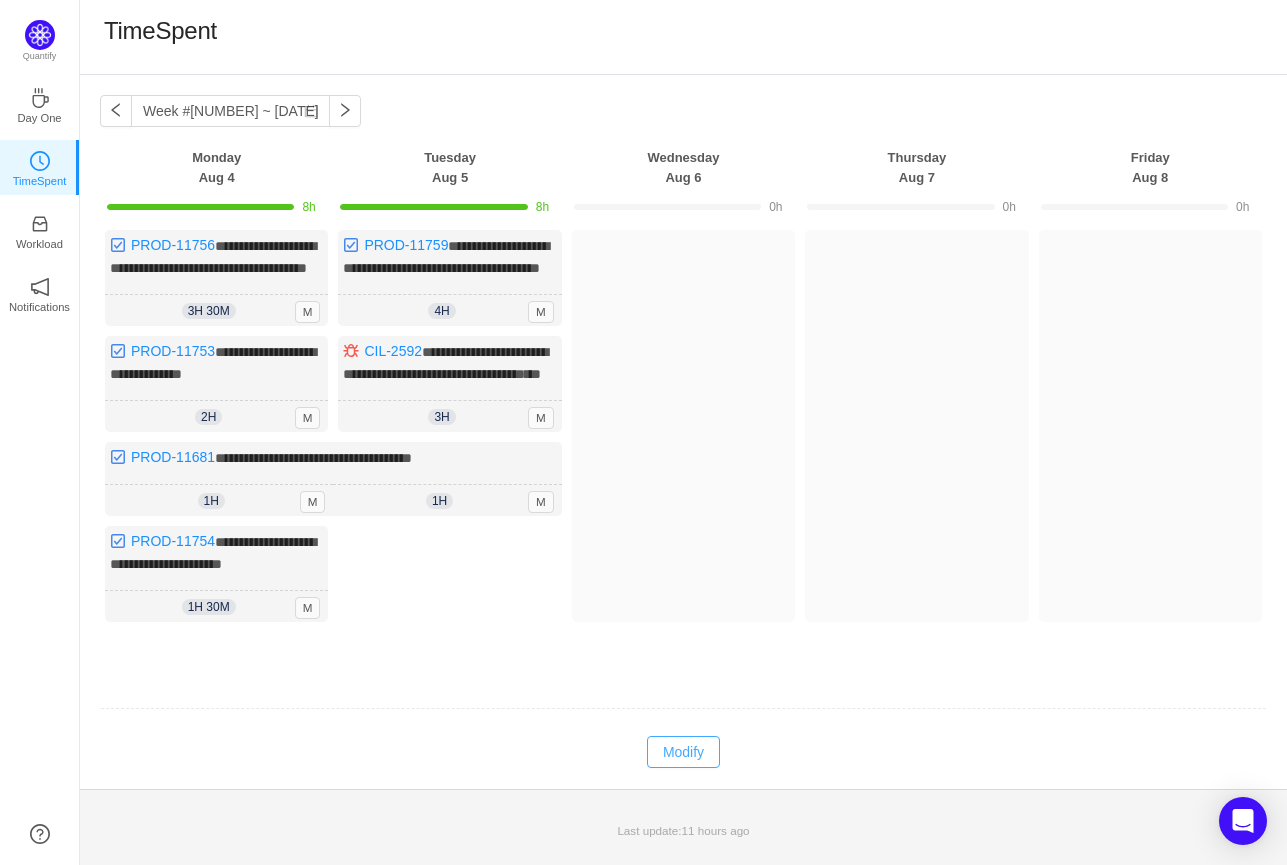 click on "Modify" at bounding box center (683, 752) 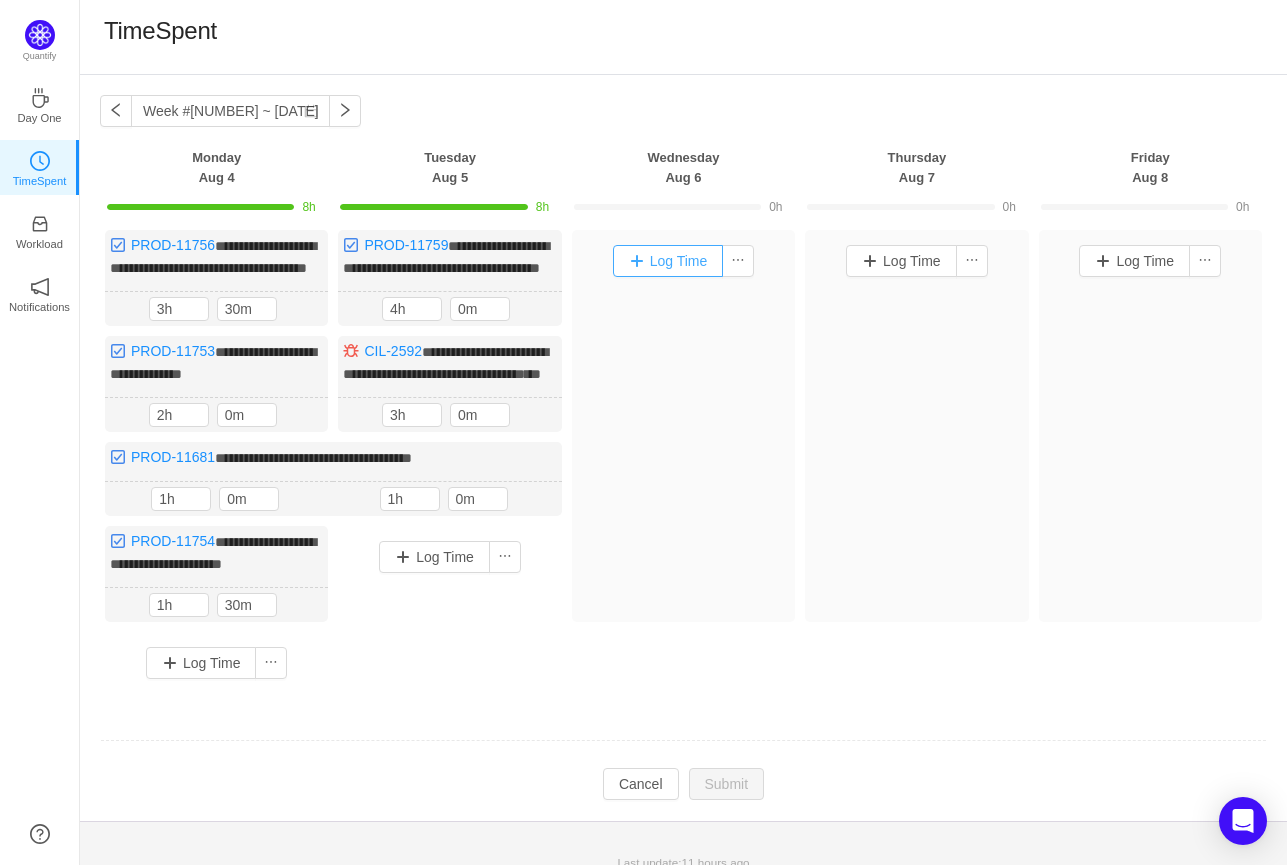 click on "Log Time" at bounding box center (668, 261) 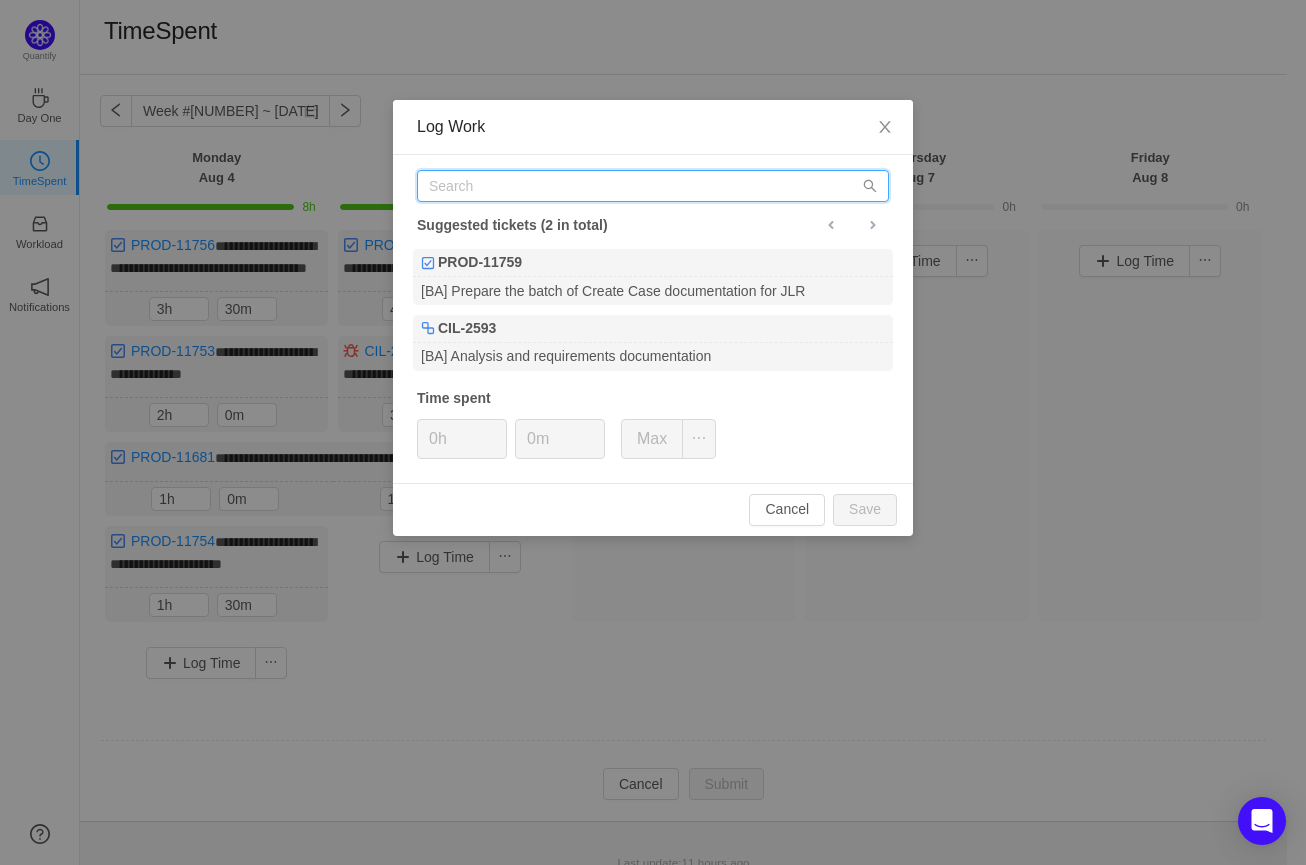 click at bounding box center (653, 186) 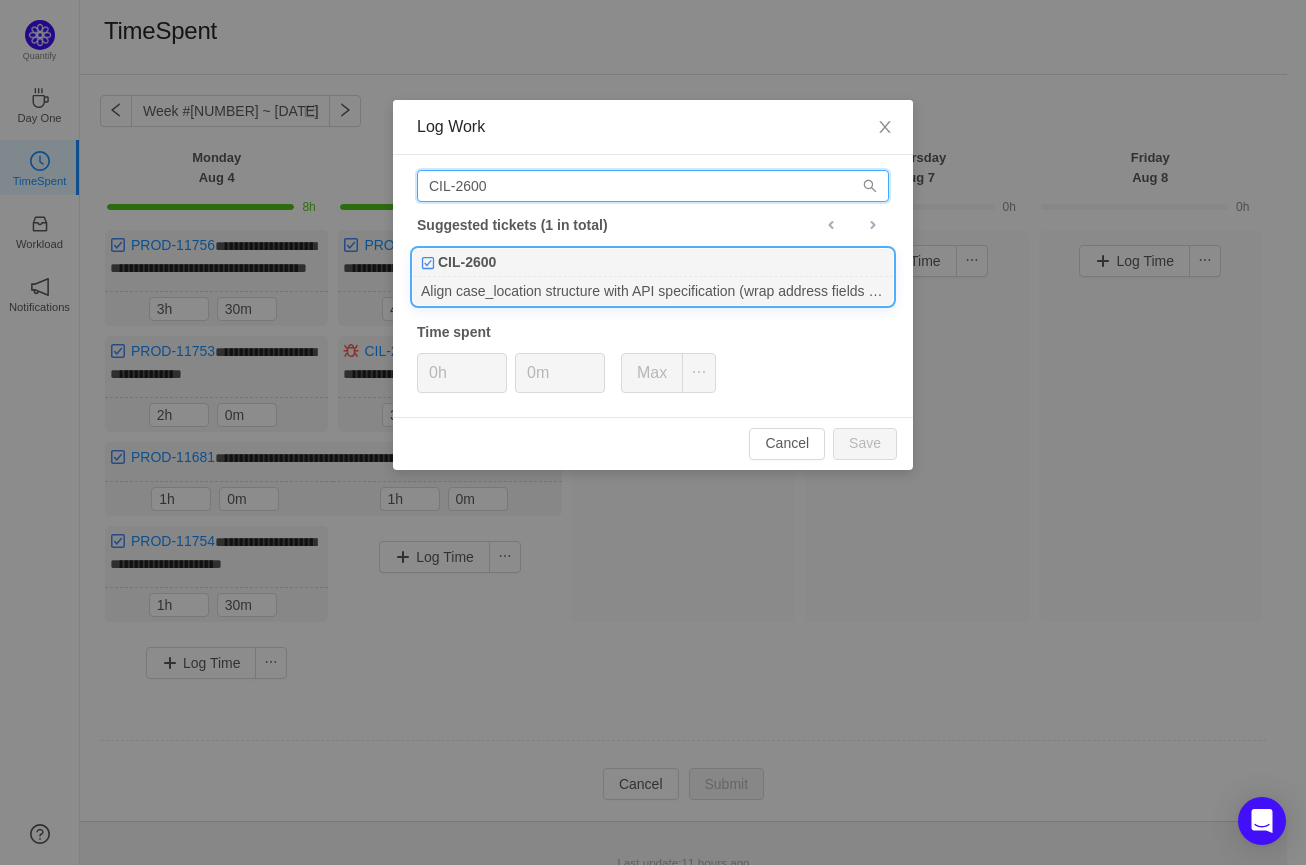 type on "CIL-2600" 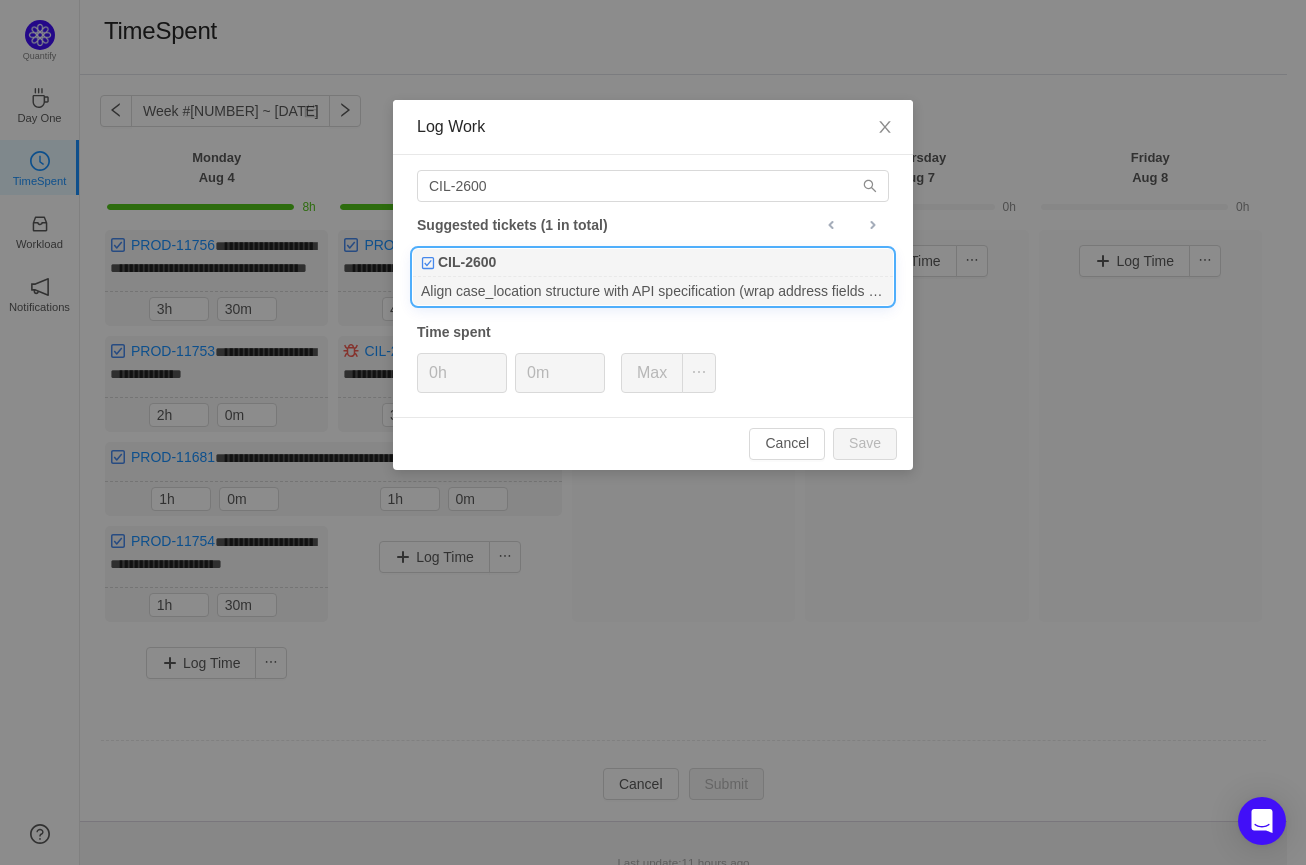 click on "CIL-2600" at bounding box center [653, 263] 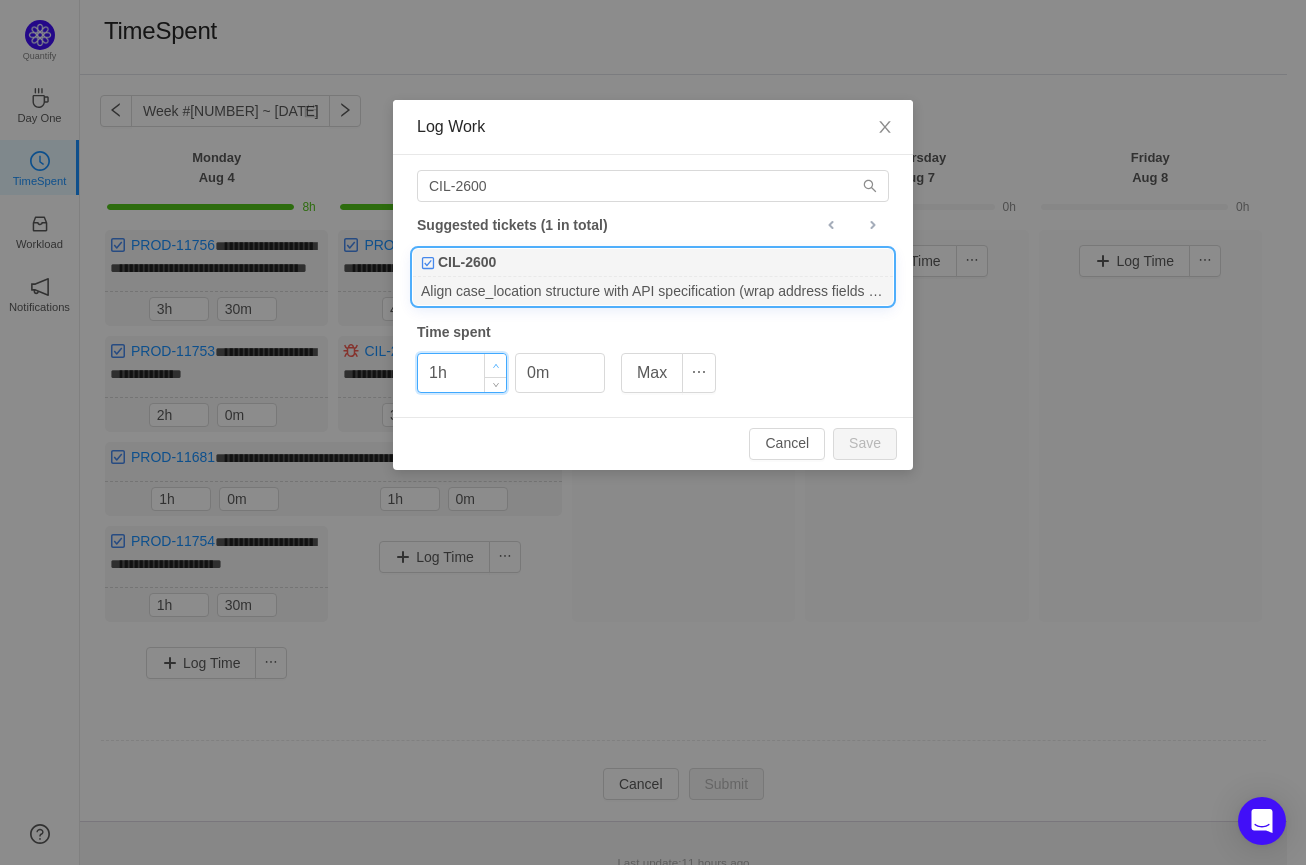 click at bounding box center (495, 365) 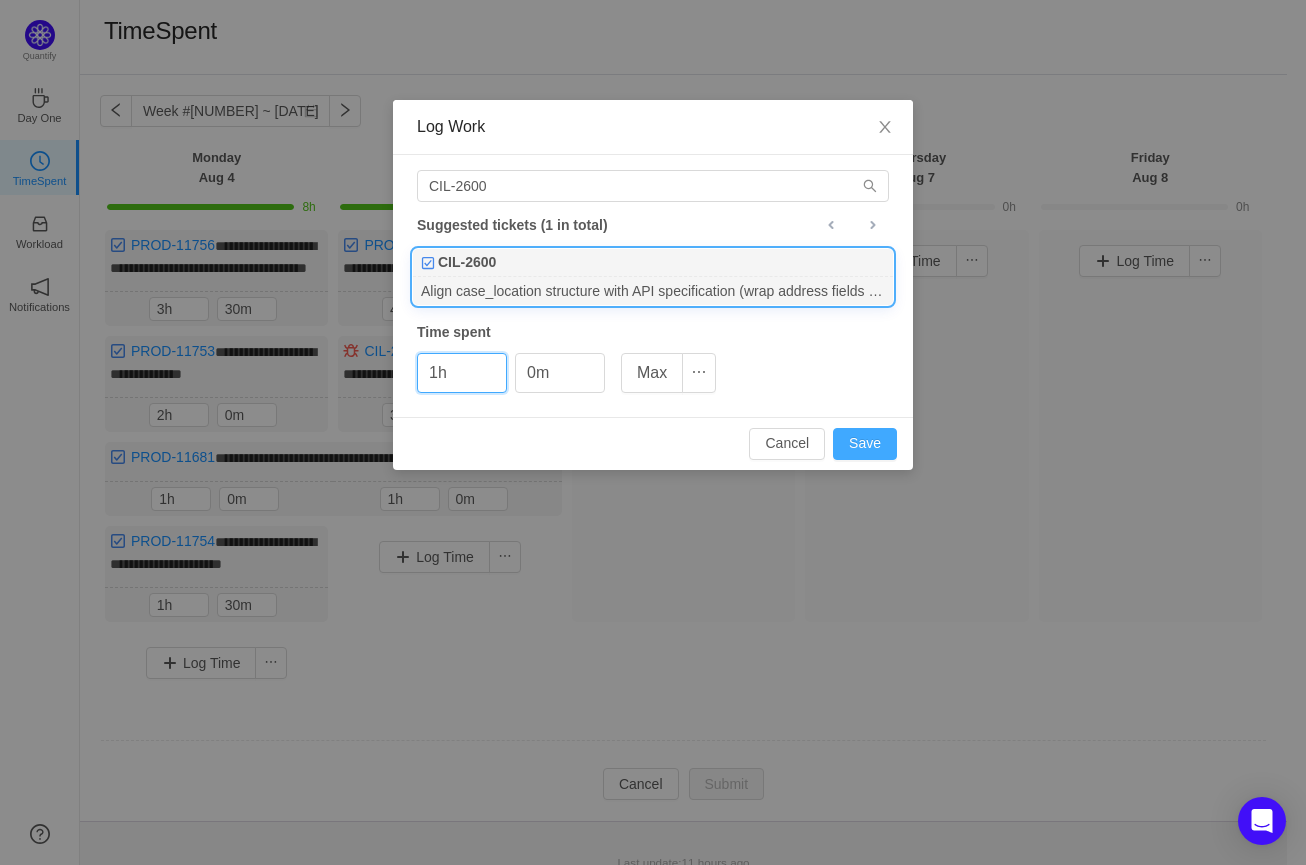 click on "Save" at bounding box center (865, 444) 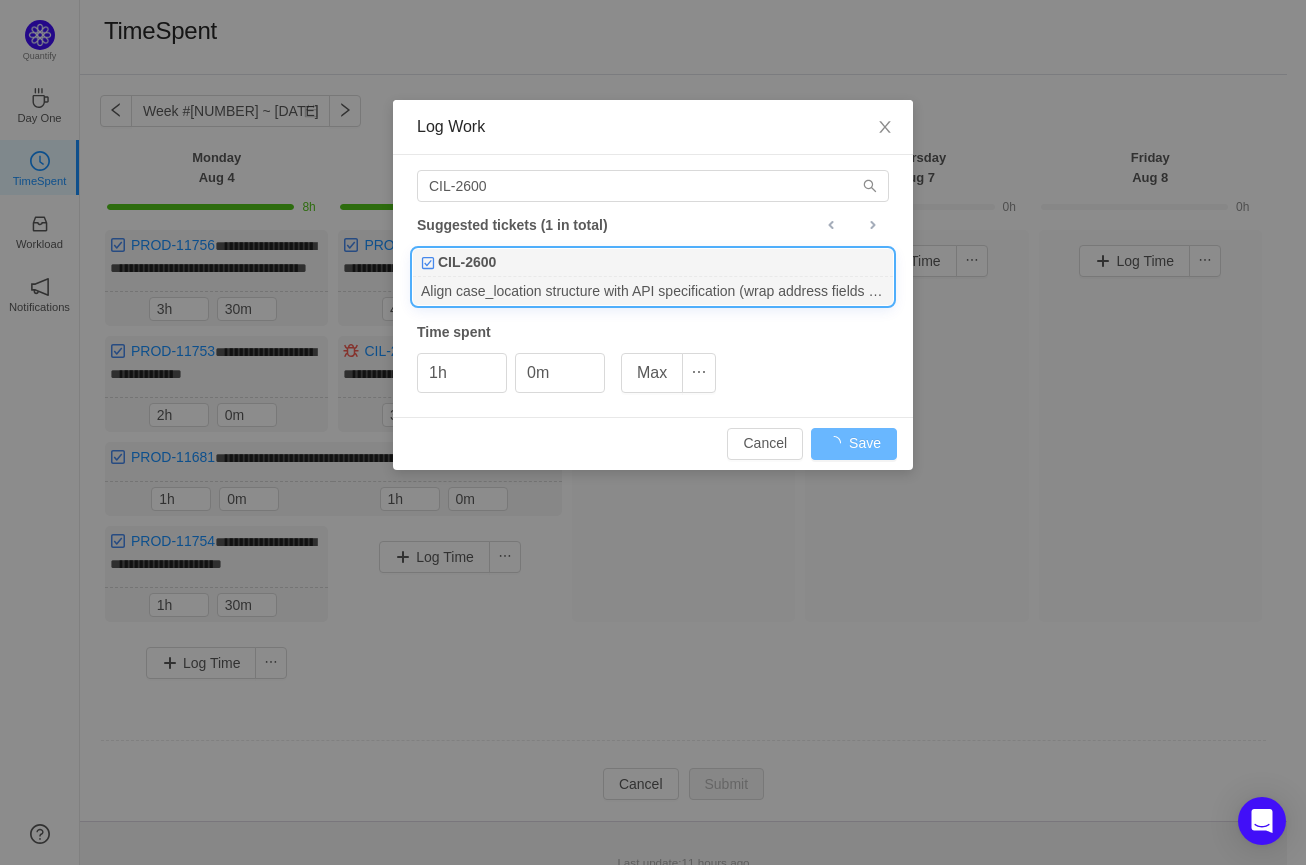 type on "0h" 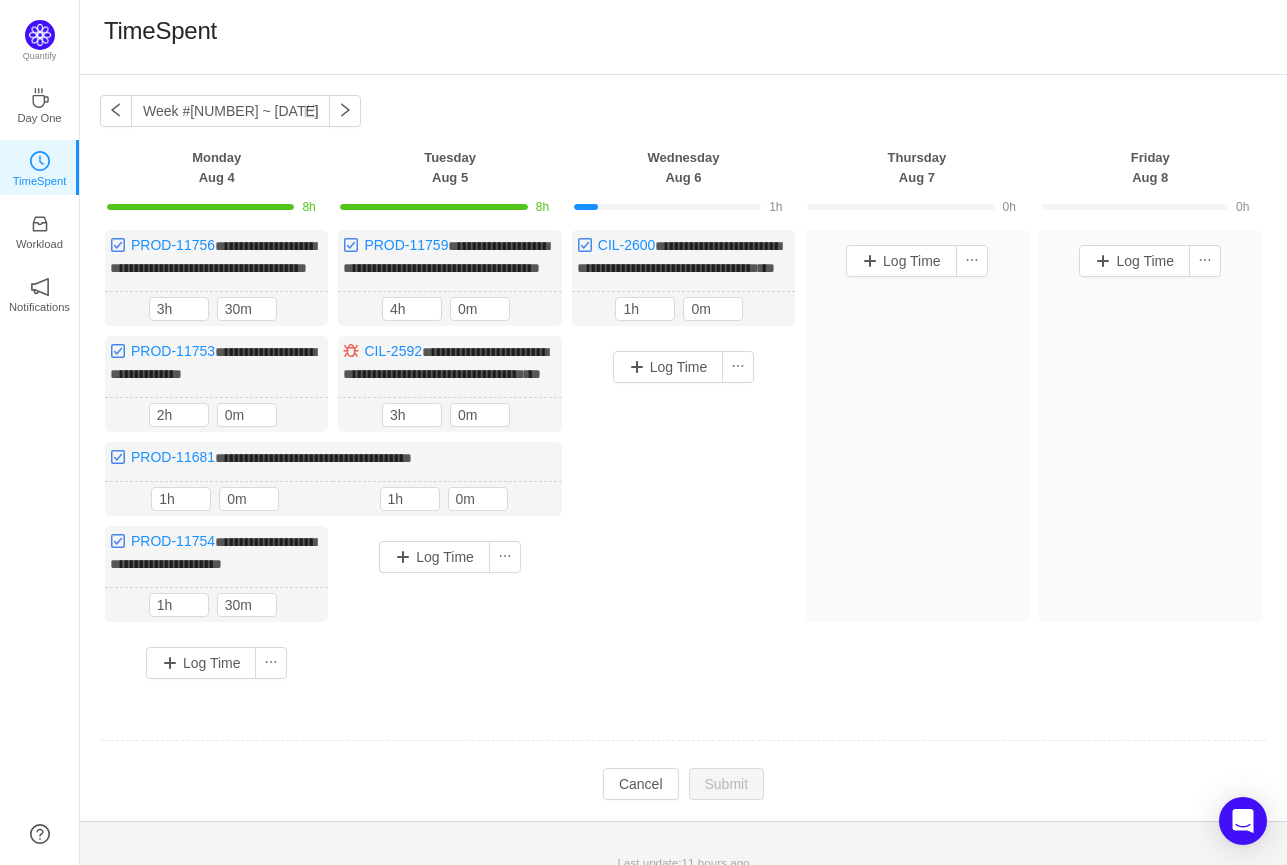 click on "Log Time" at bounding box center [683, 367] 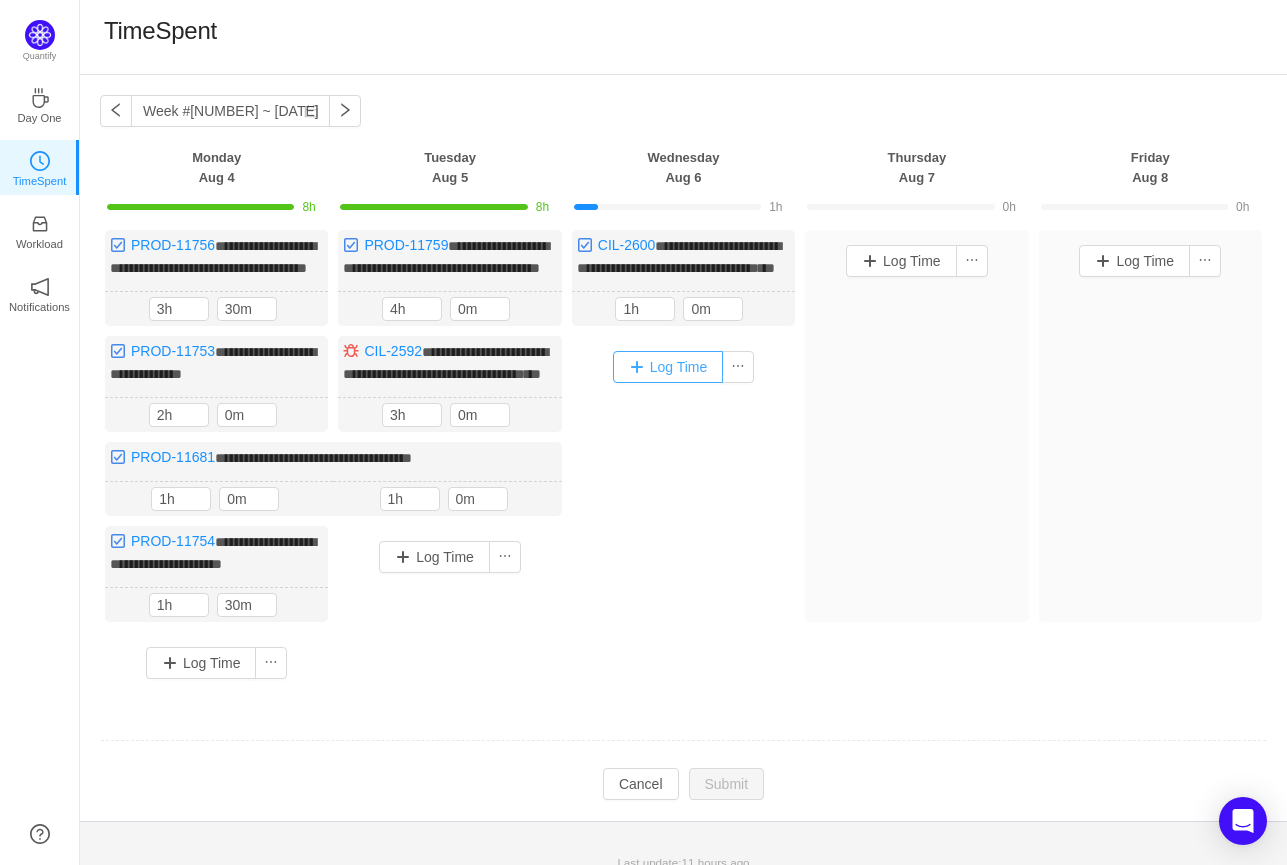 click on "Log Time" at bounding box center [668, 367] 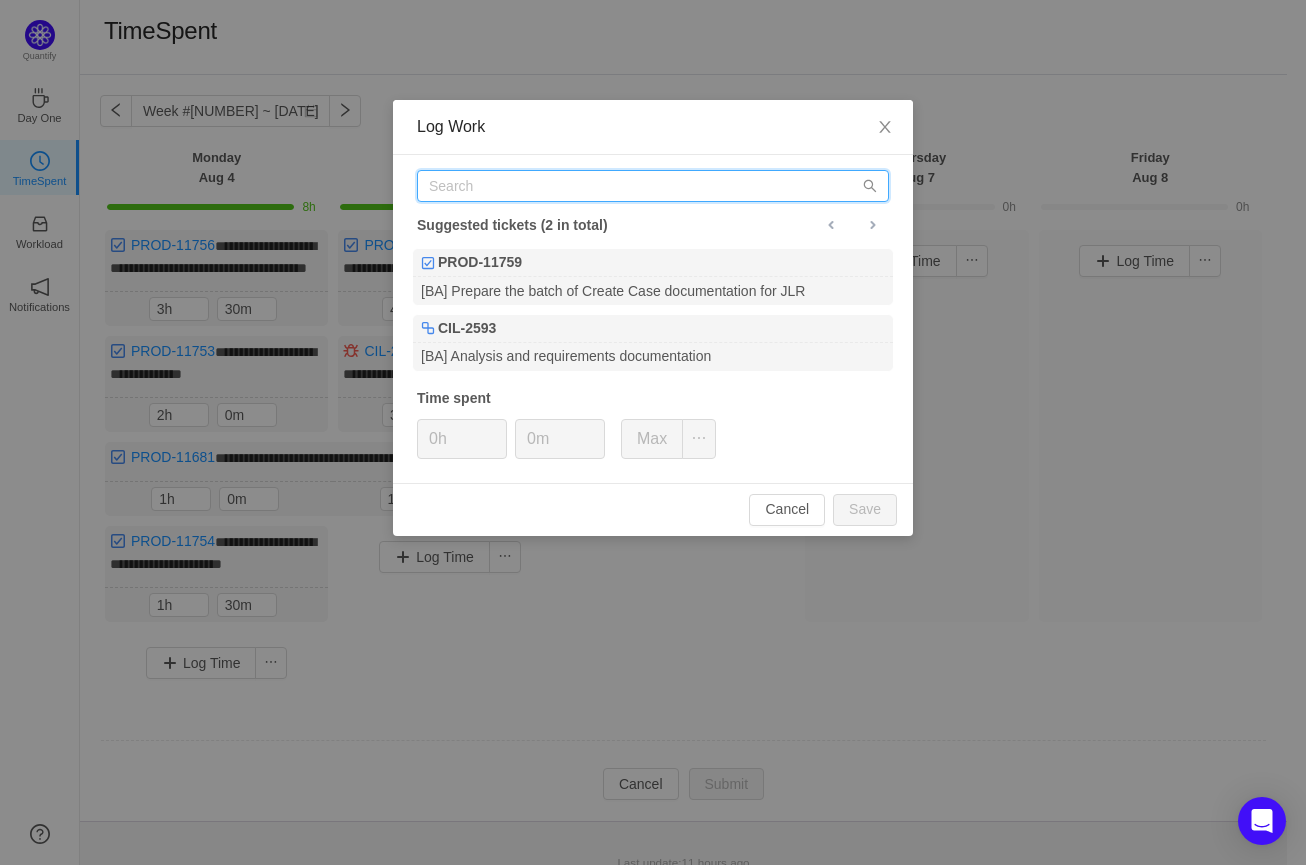 click at bounding box center [653, 186] 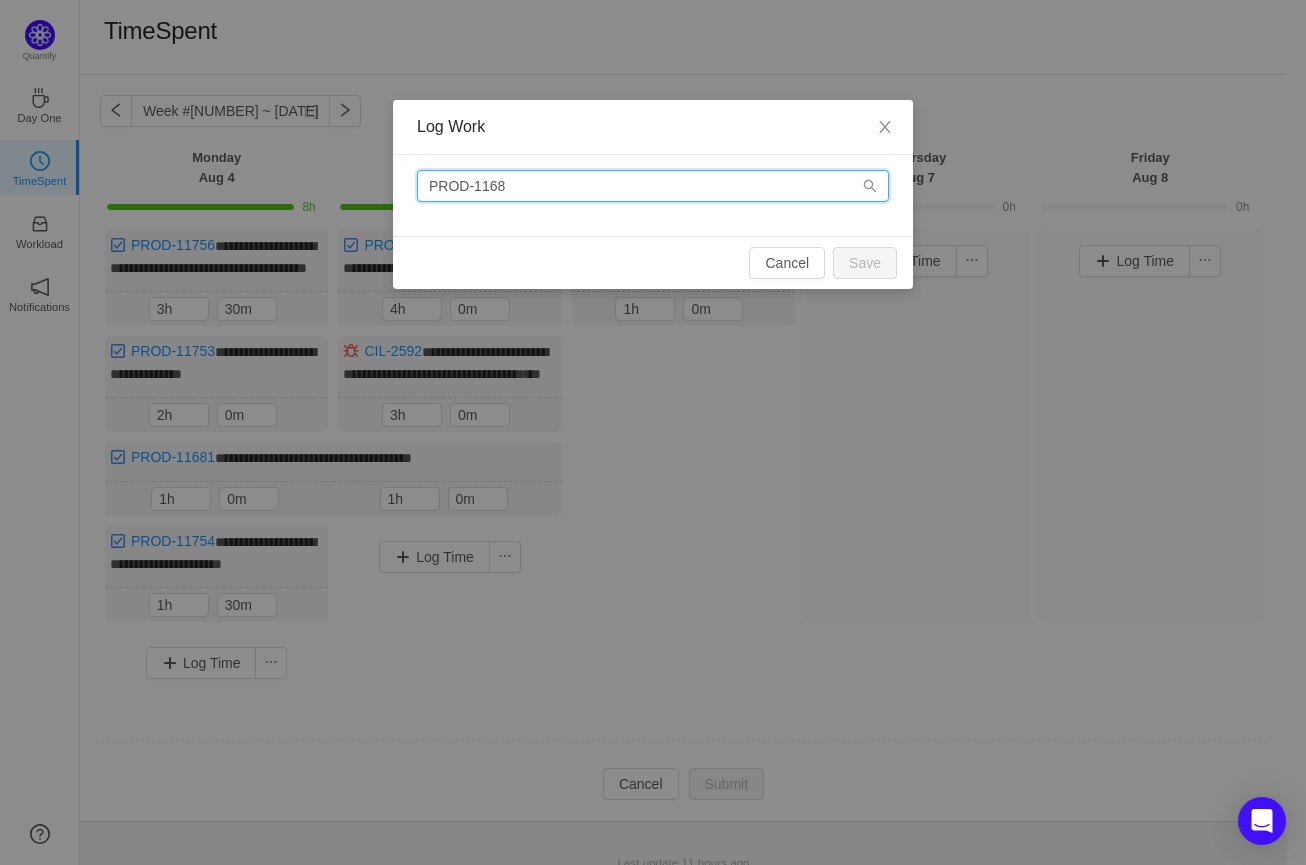 drag, startPoint x: 580, startPoint y: 180, endPoint x: 139, endPoint y: 198, distance: 441.3672 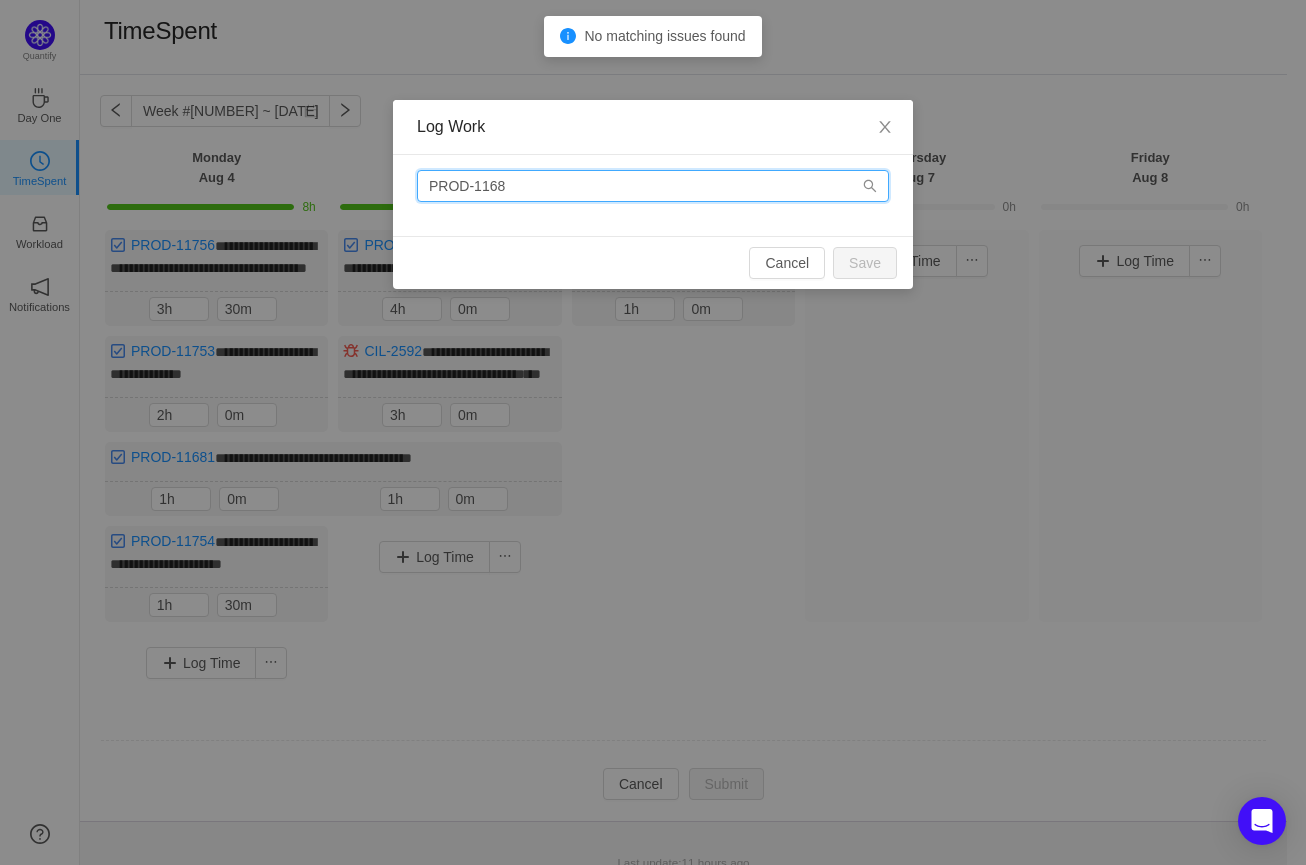 paste 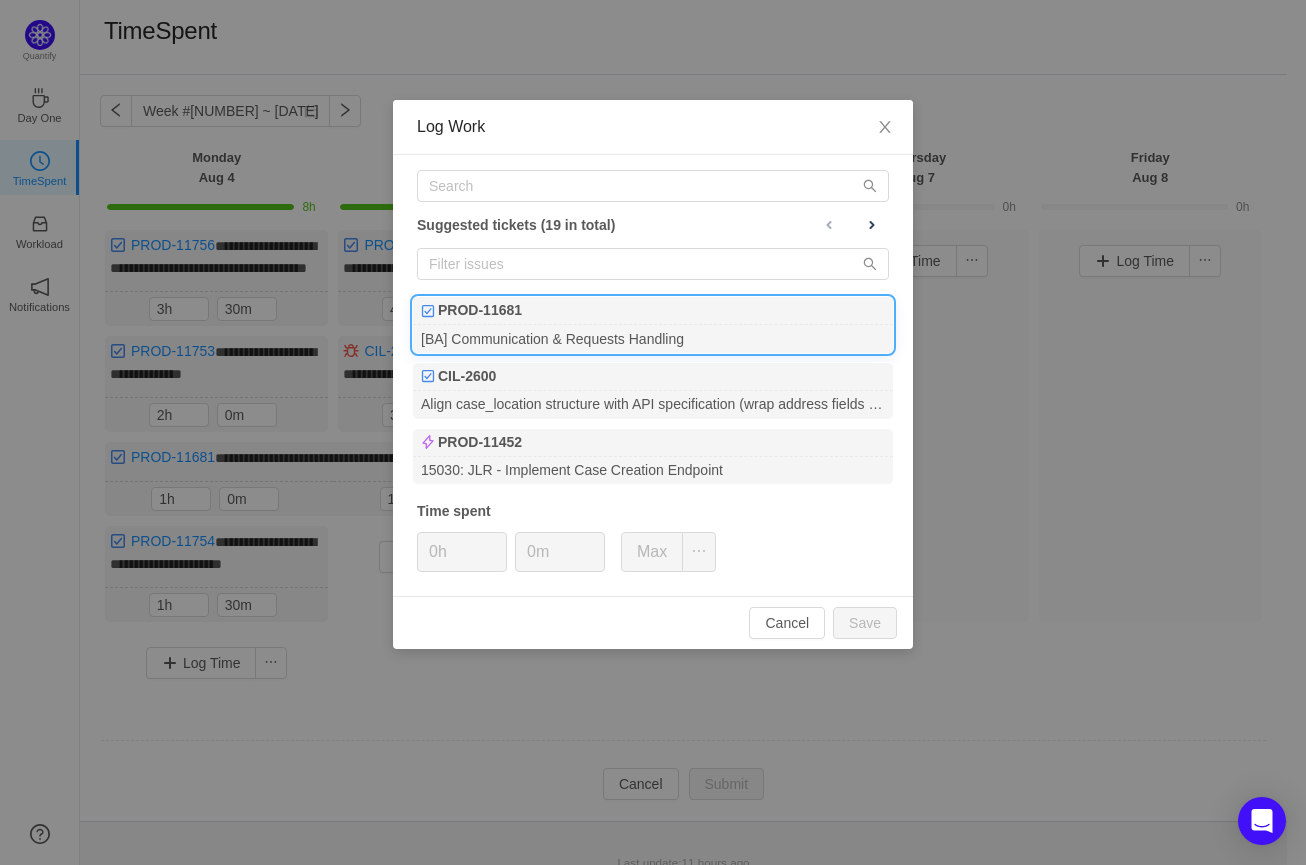 click on "[BA] Communication & Requests Handling" at bounding box center (653, 338) 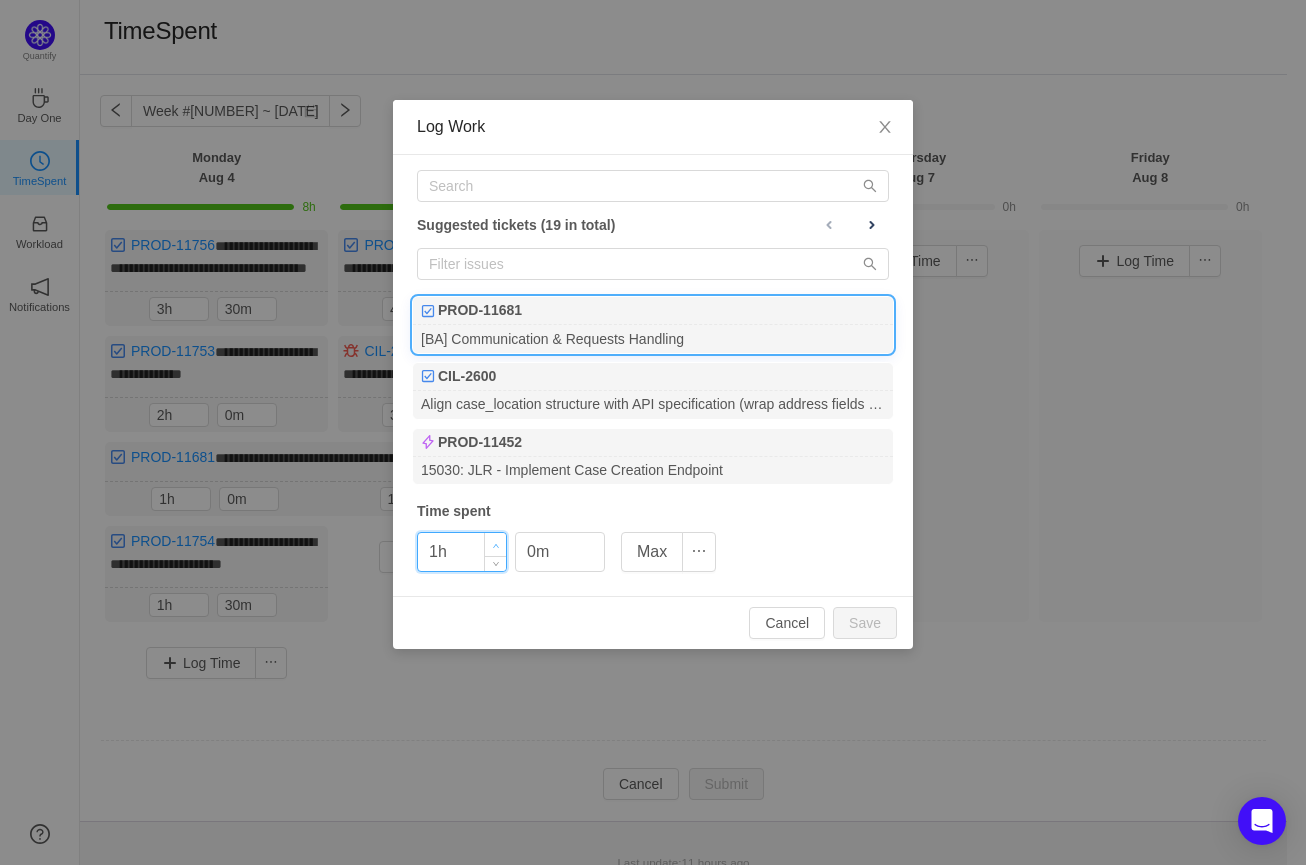 click at bounding box center (495, 544) 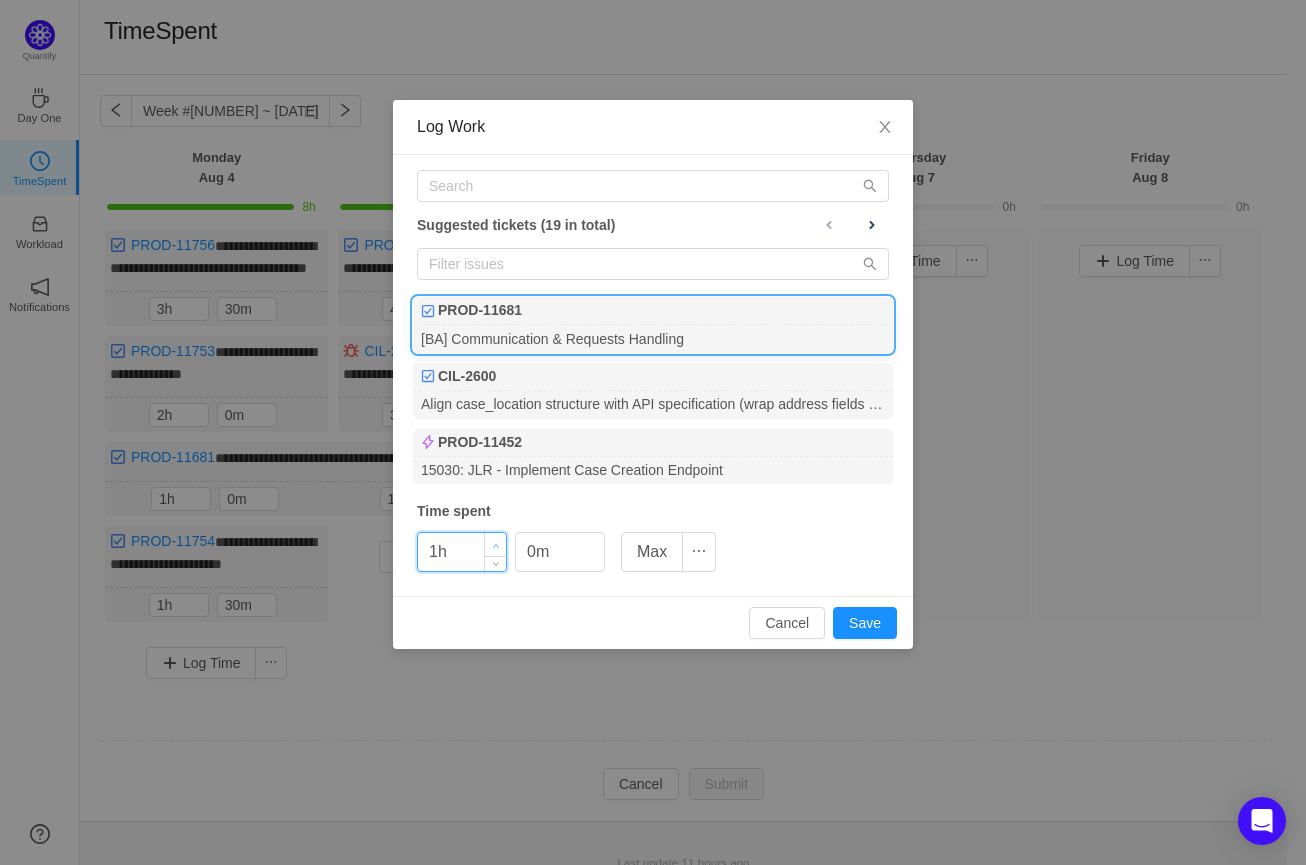 type on "2h" 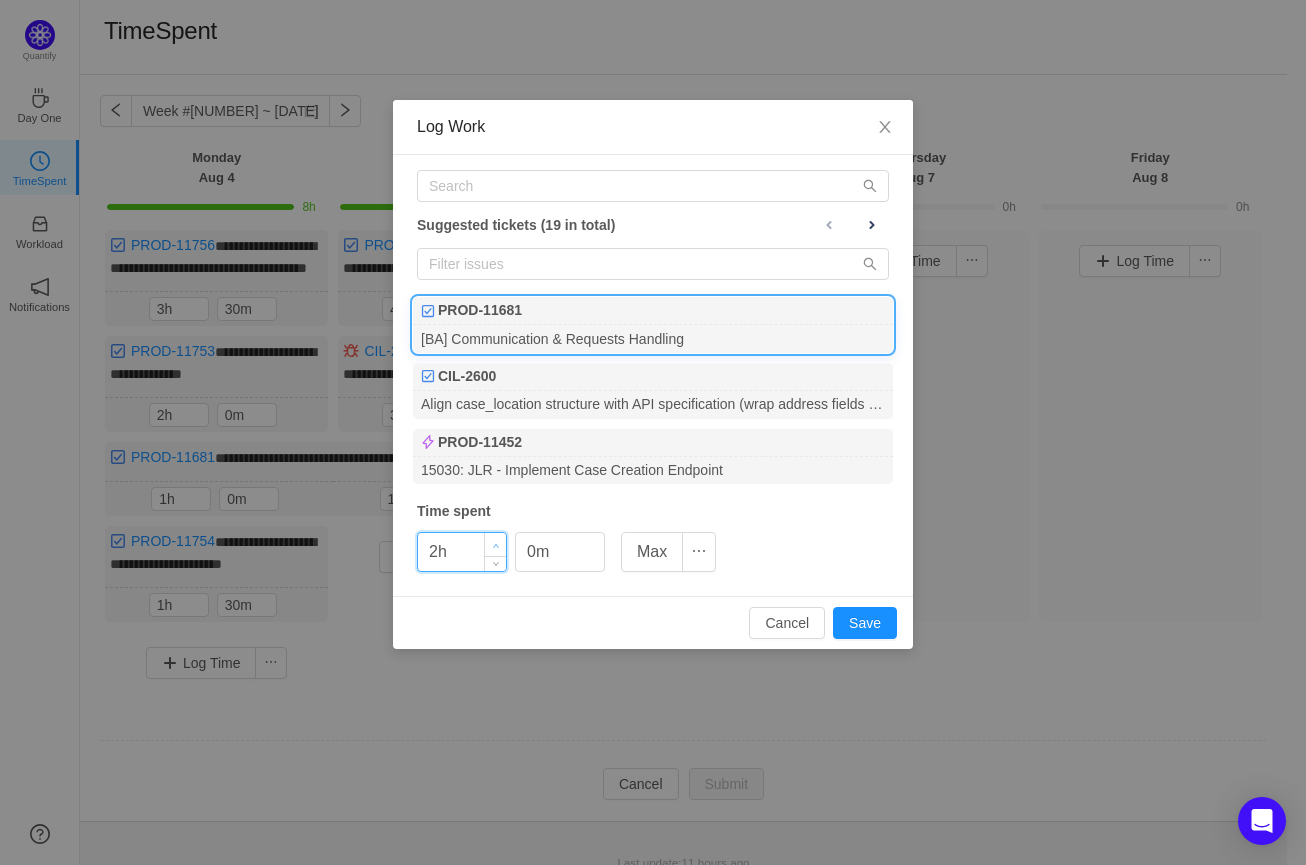 click at bounding box center [495, 544] 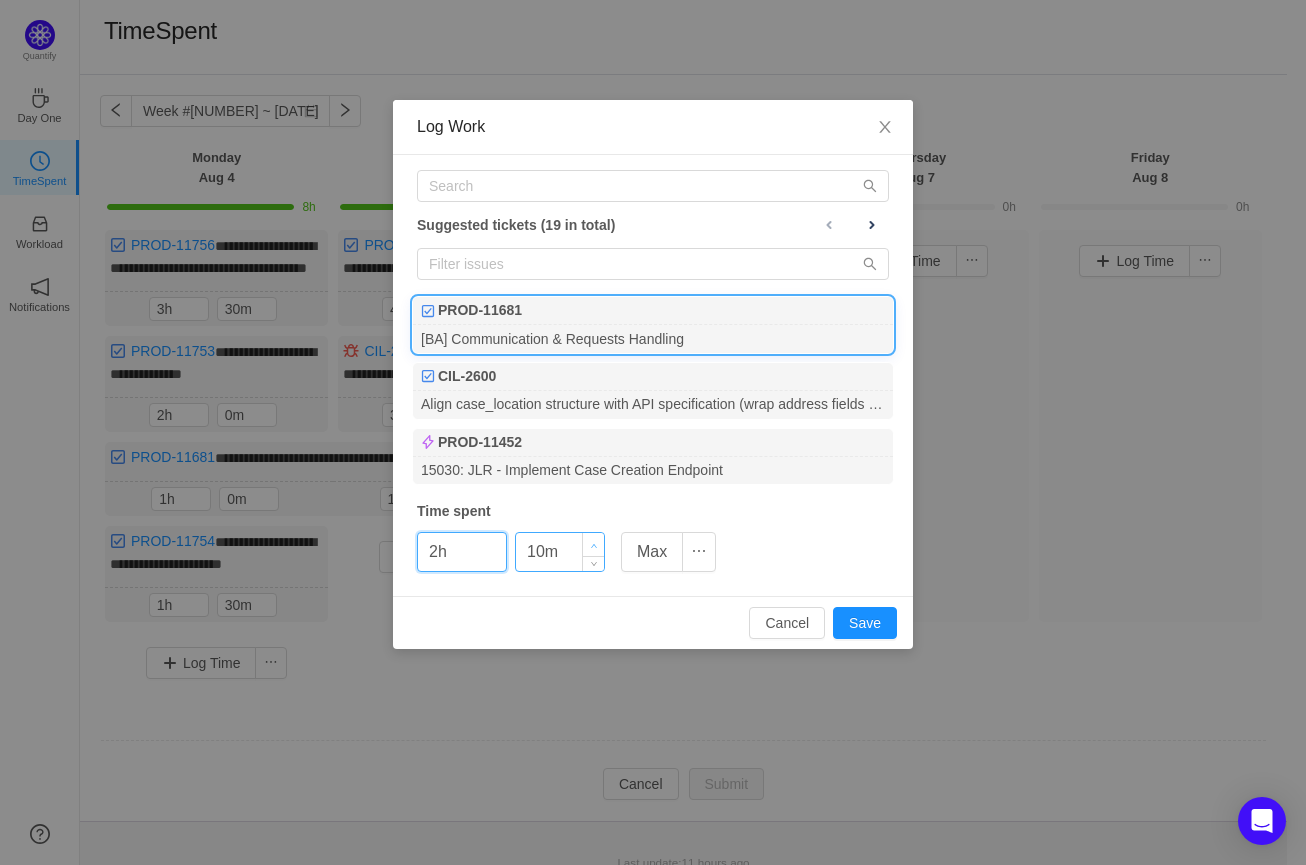 click at bounding box center [593, 544] 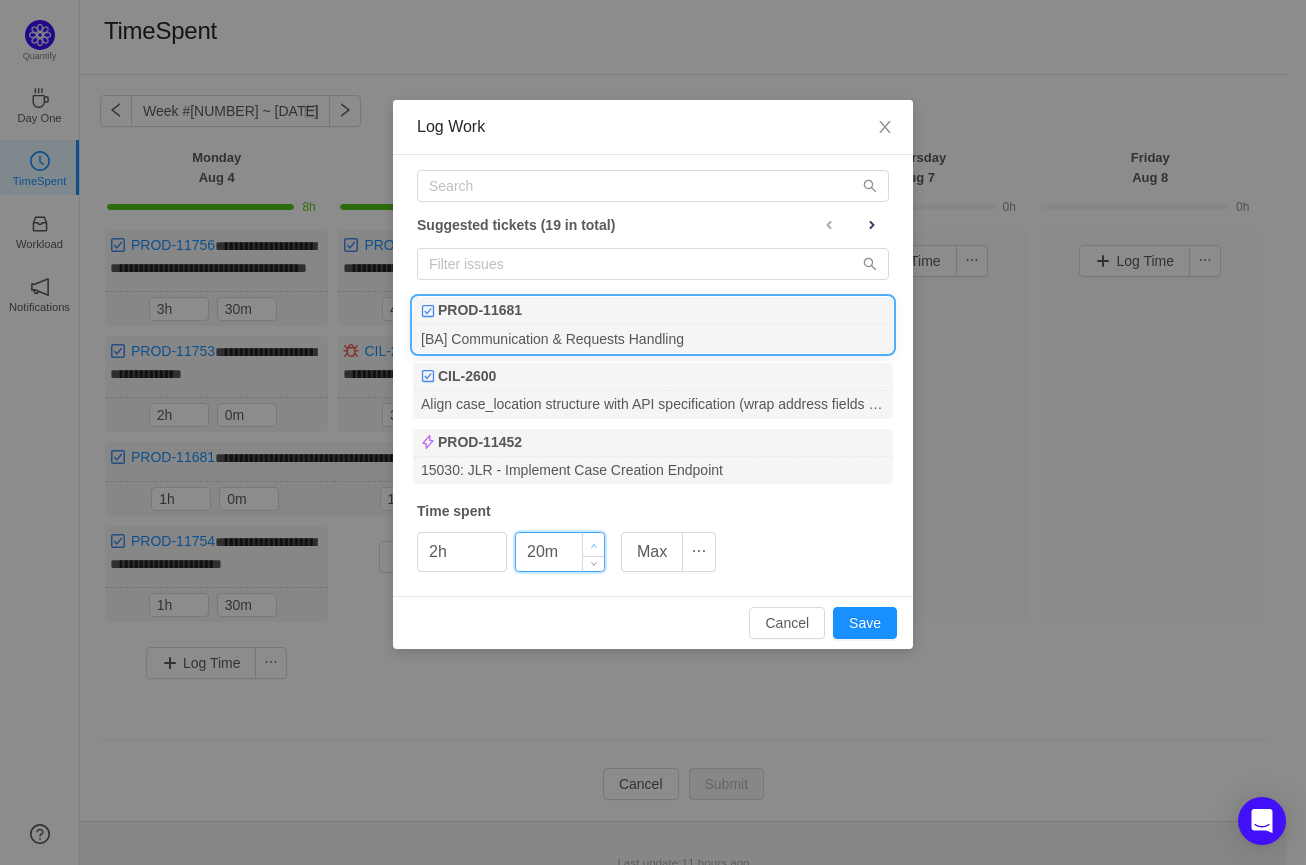 click at bounding box center [593, 544] 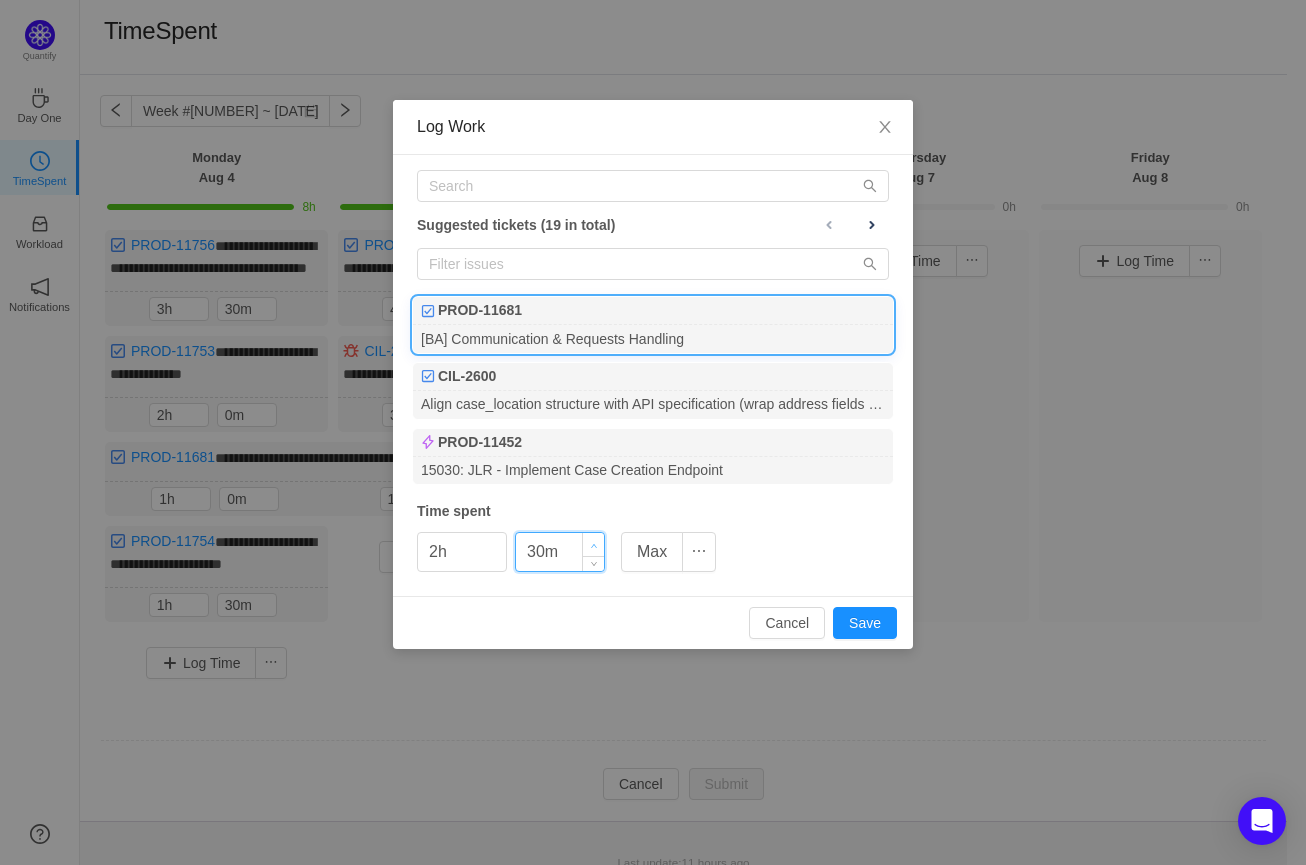 click at bounding box center [593, 544] 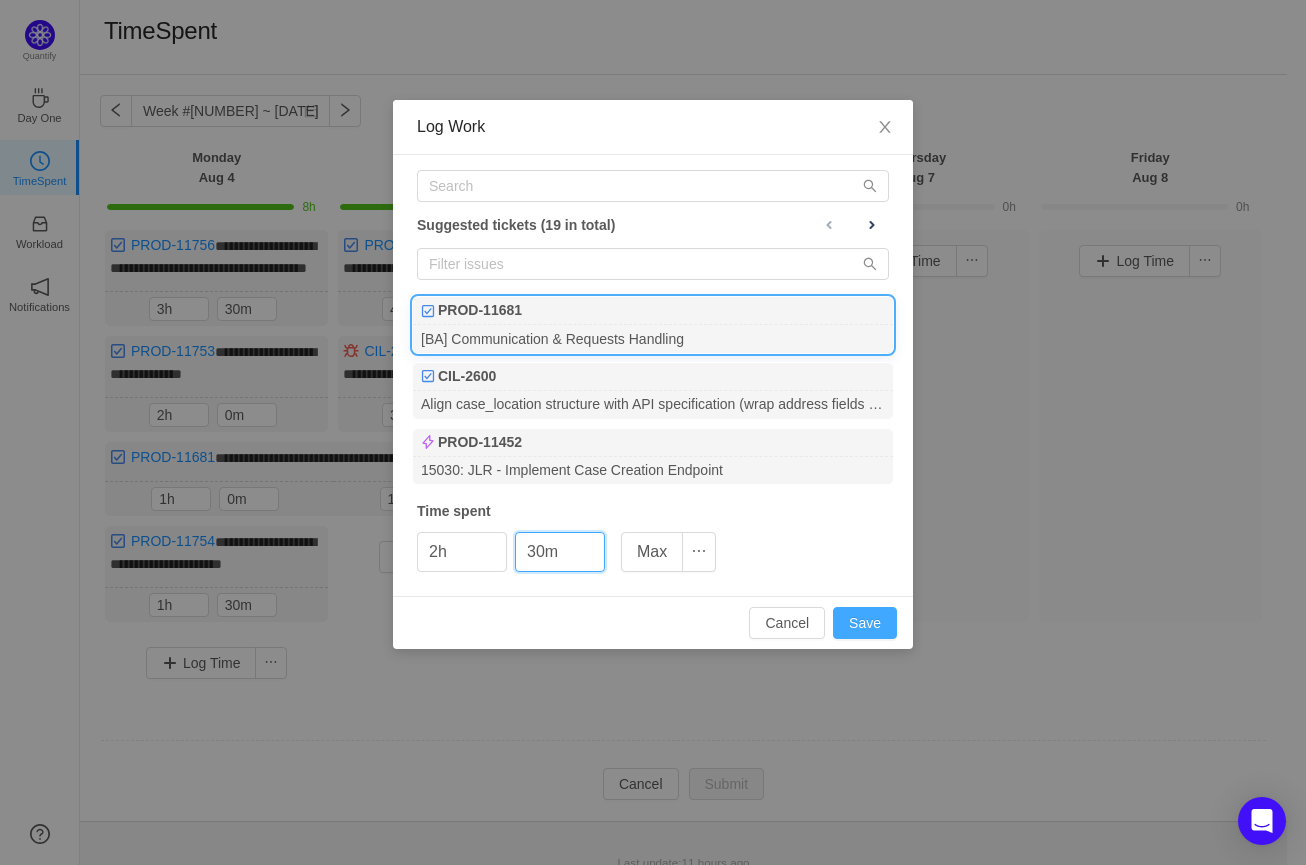 click on "Save" at bounding box center (865, 623) 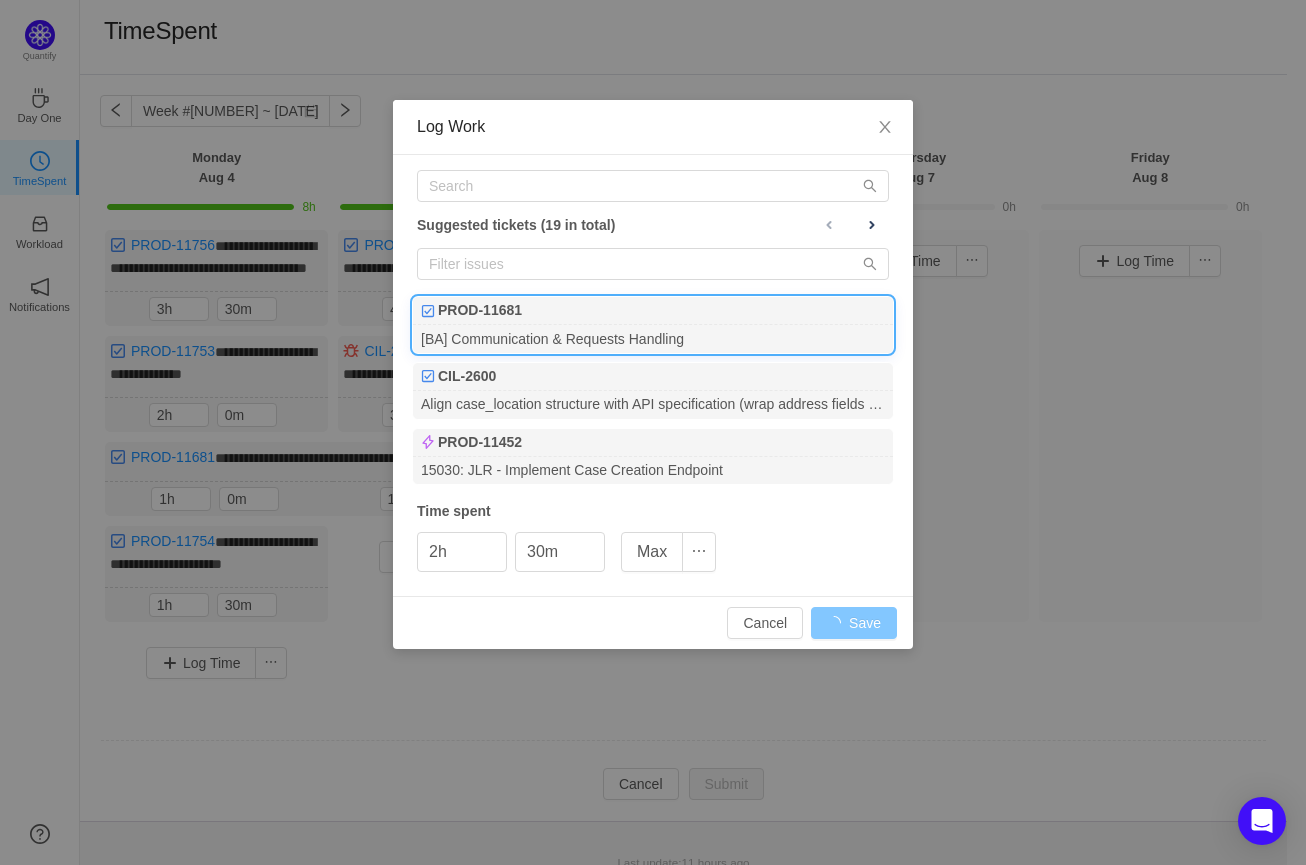 type on "0h" 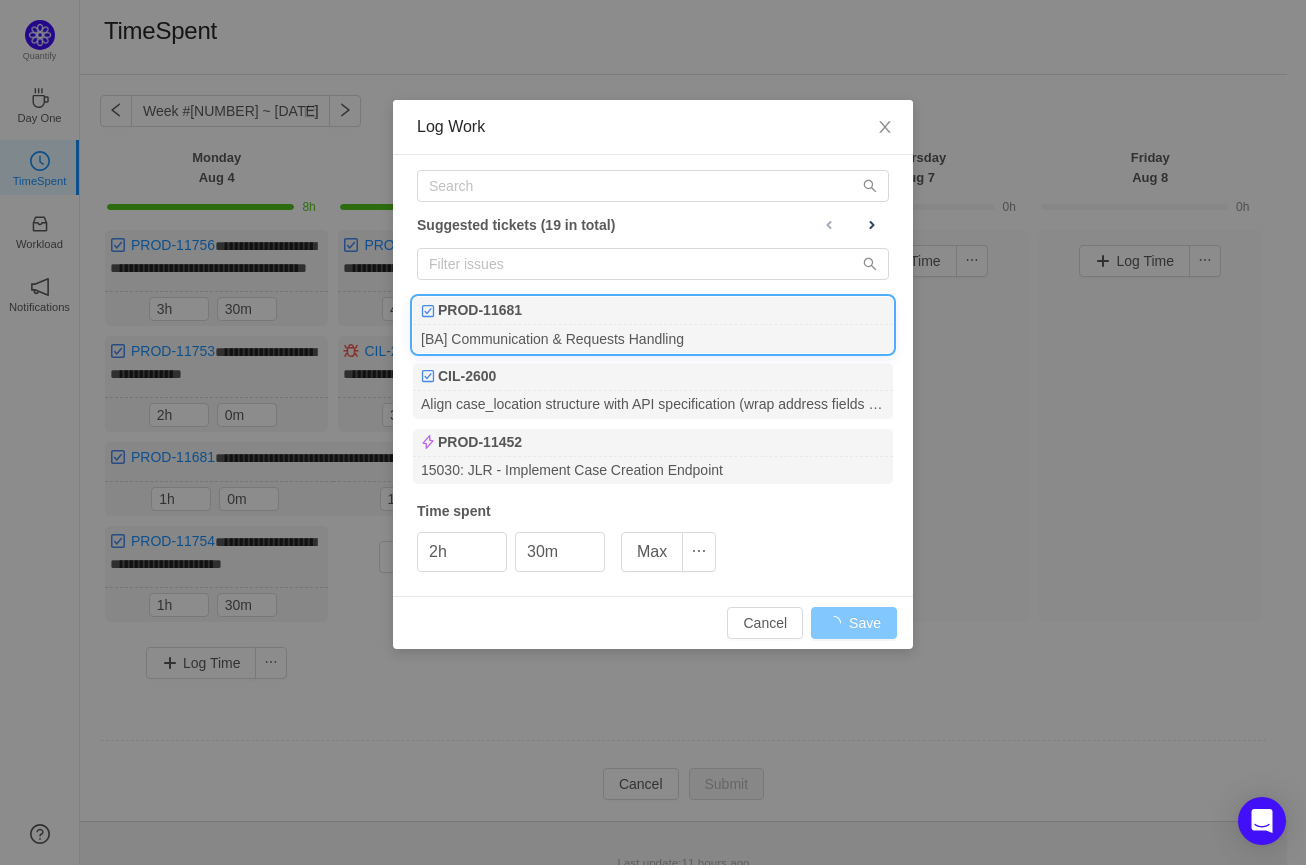 type on "0m" 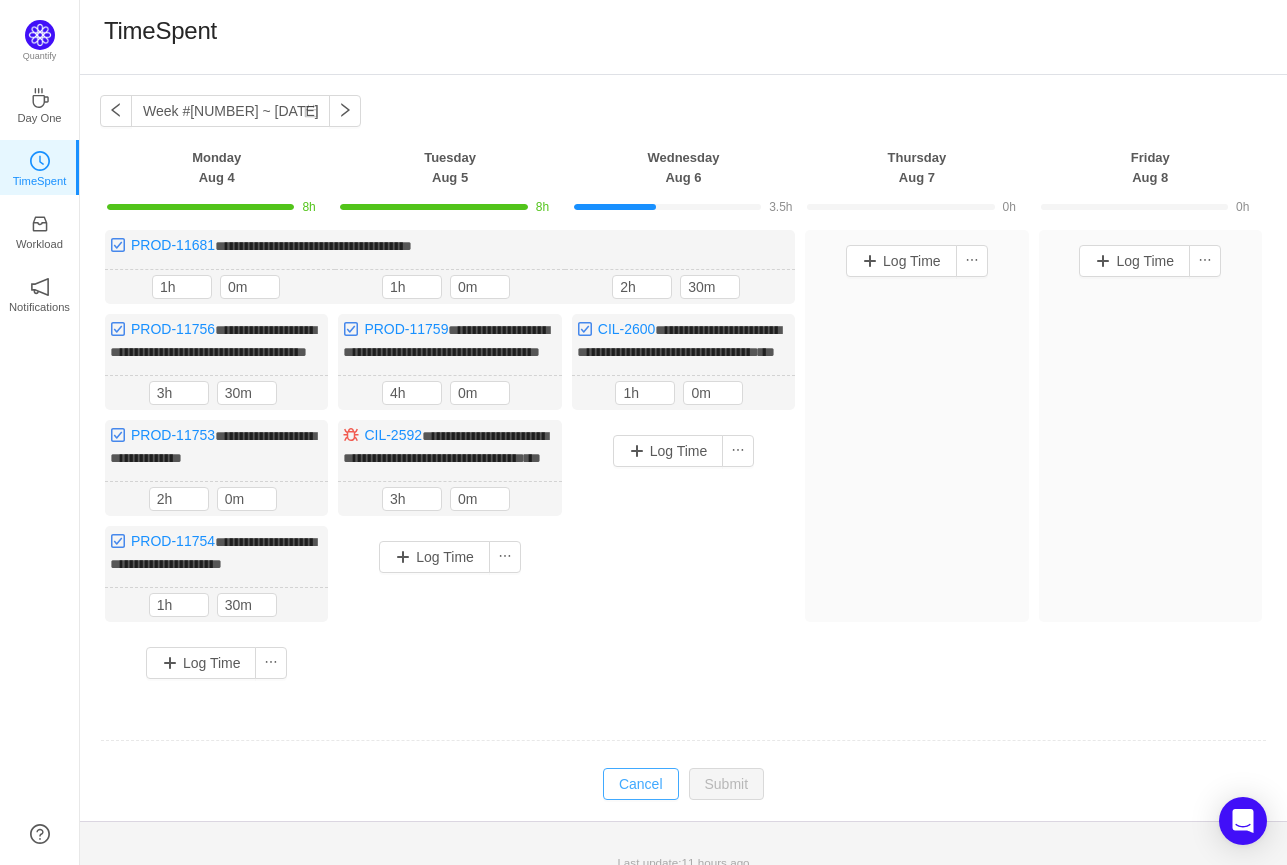 click on "Cancel" at bounding box center [641, 784] 